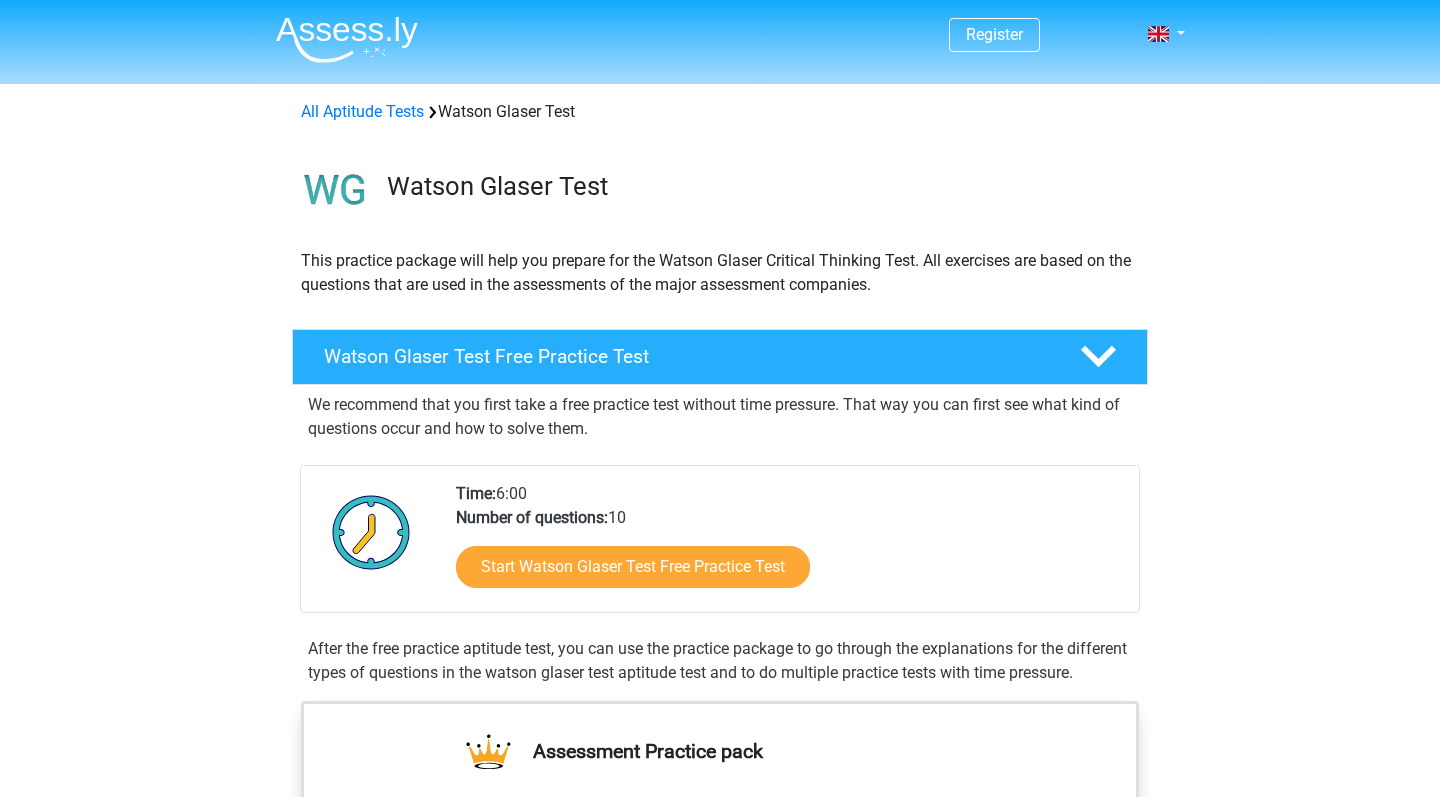 scroll, scrollTop: 0, scrollLeft: 0, axis: both 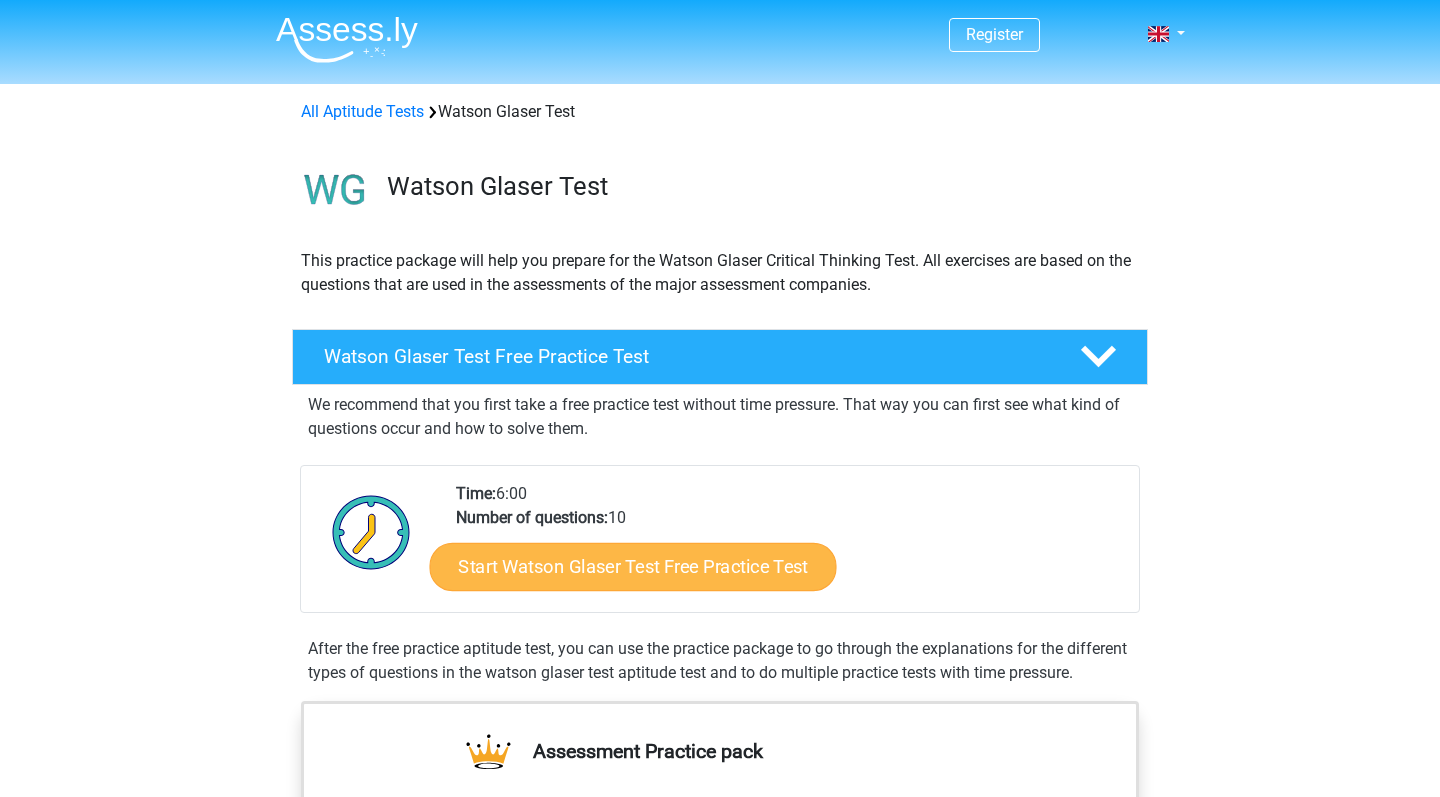 click on "Start Watson Glaser Test
Free Practice Test" at bounding box center (633, 567) 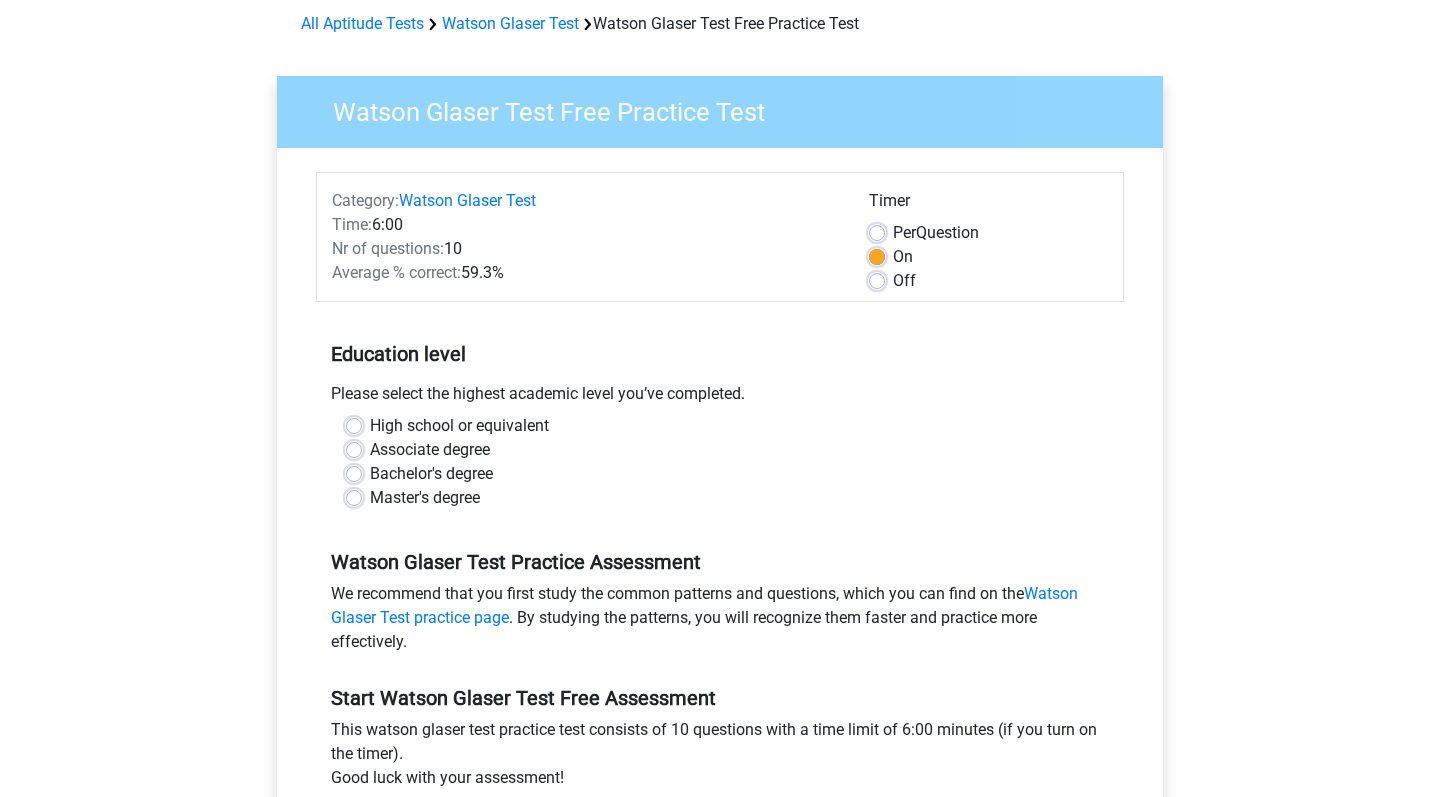 scroll, scrollTop: 90, scrollLeft: 0, axis: vertical 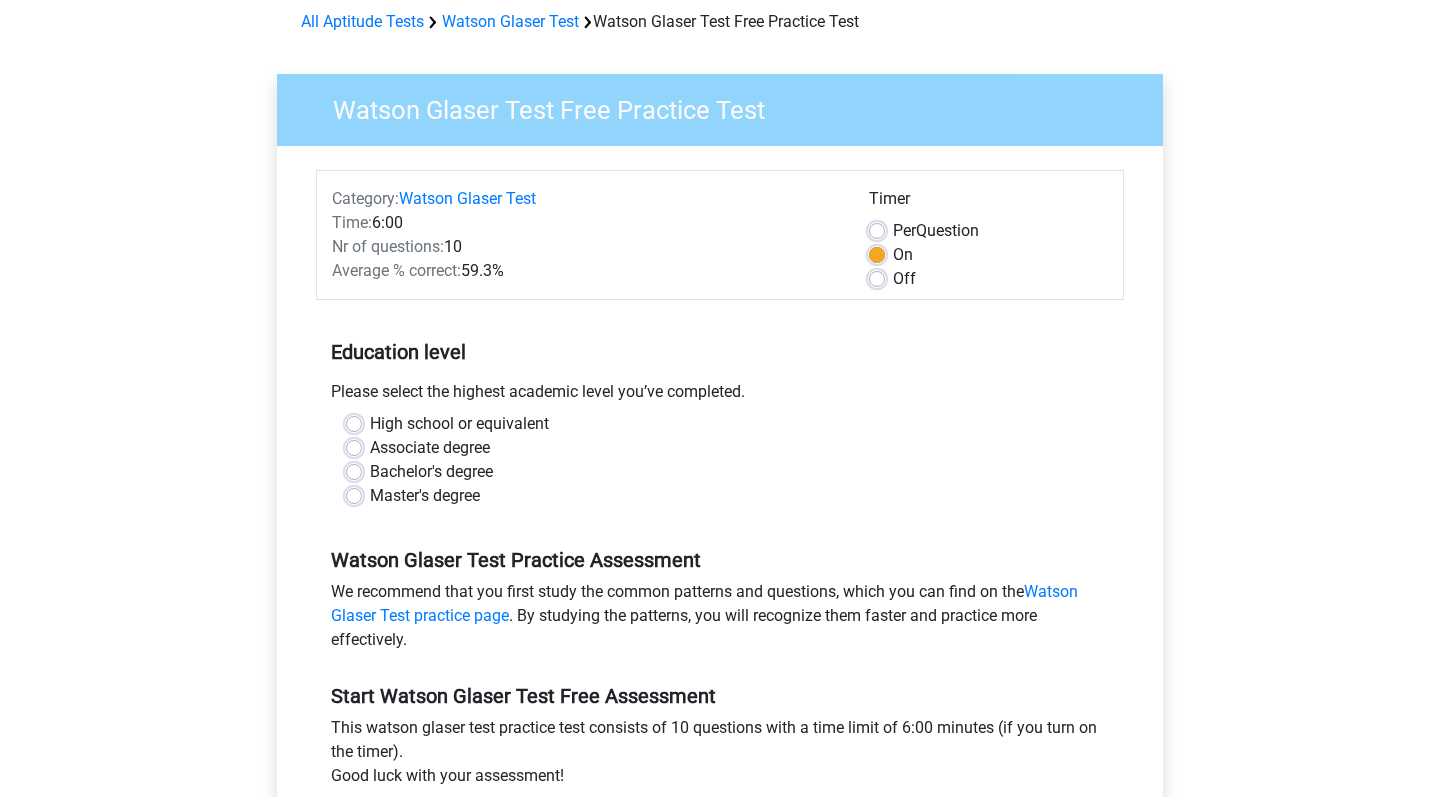 click on "High school or equivalent" at bounding box center [459, 424] 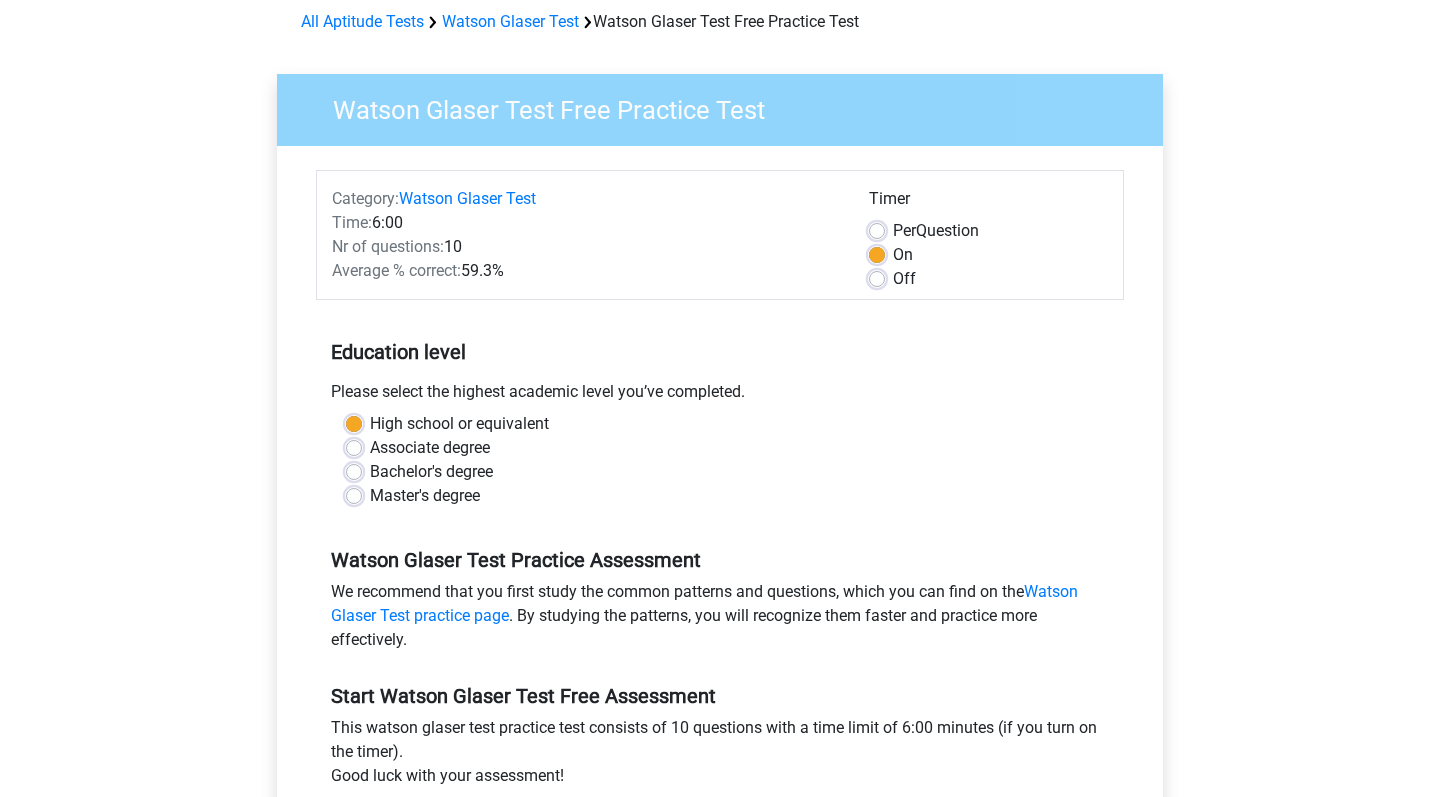 scroll, scrollTop: 259, scrollLeft: 0, axis: vertical 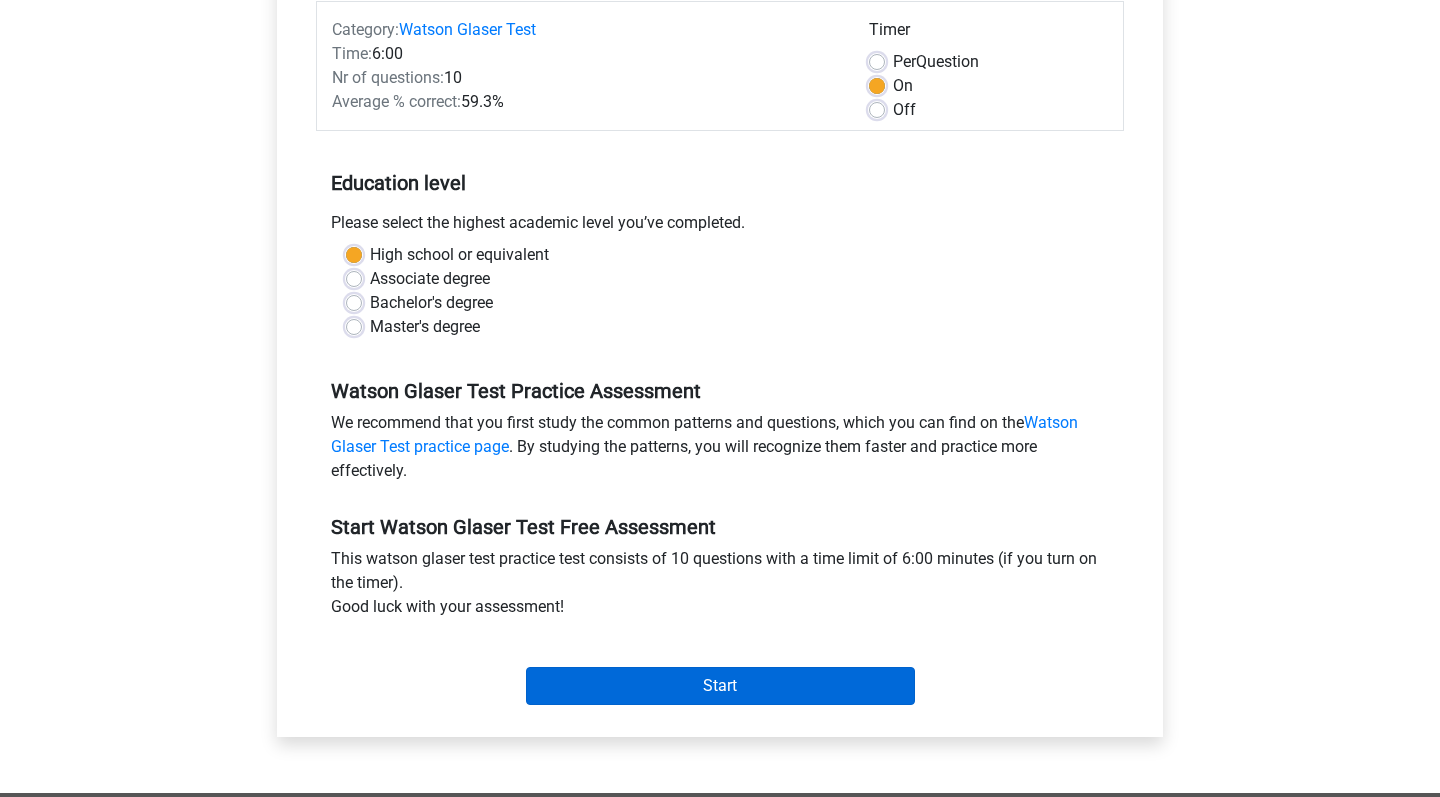 click on "Start" at bounding box center [720, 686] 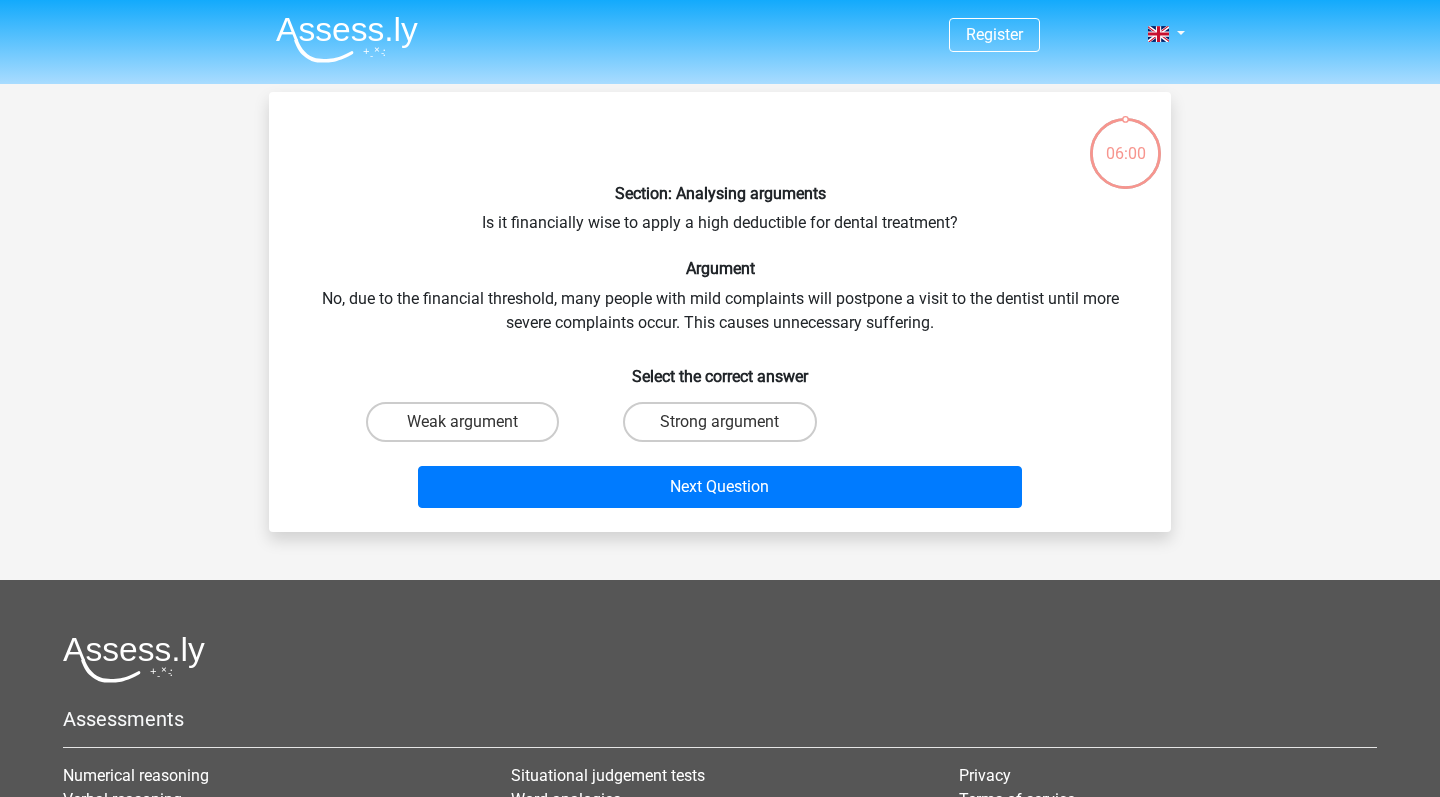 scroll, scrollTop: 0, scrollLeft: 0, axis: both 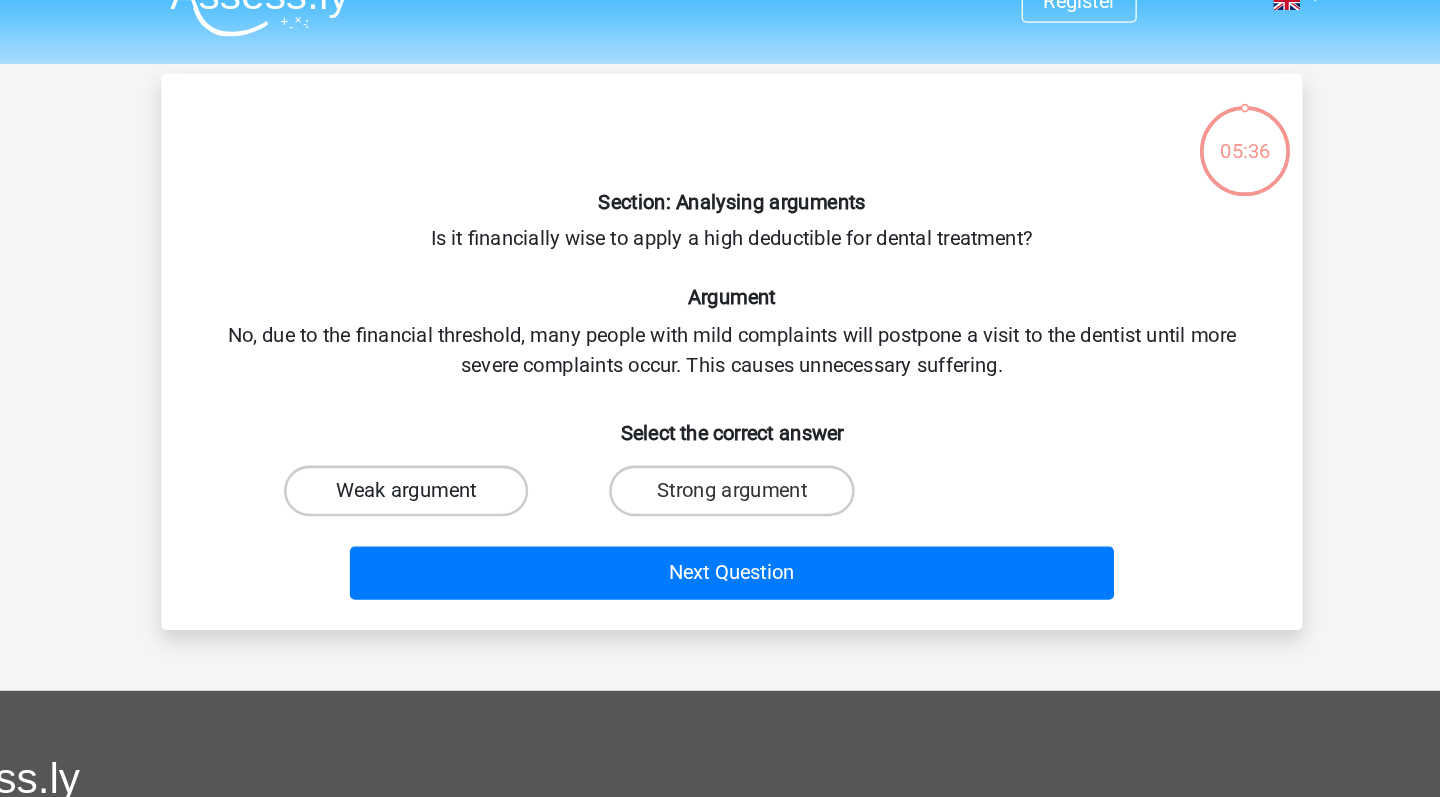 click on "Weak argument" at bounding box center [462, 422] 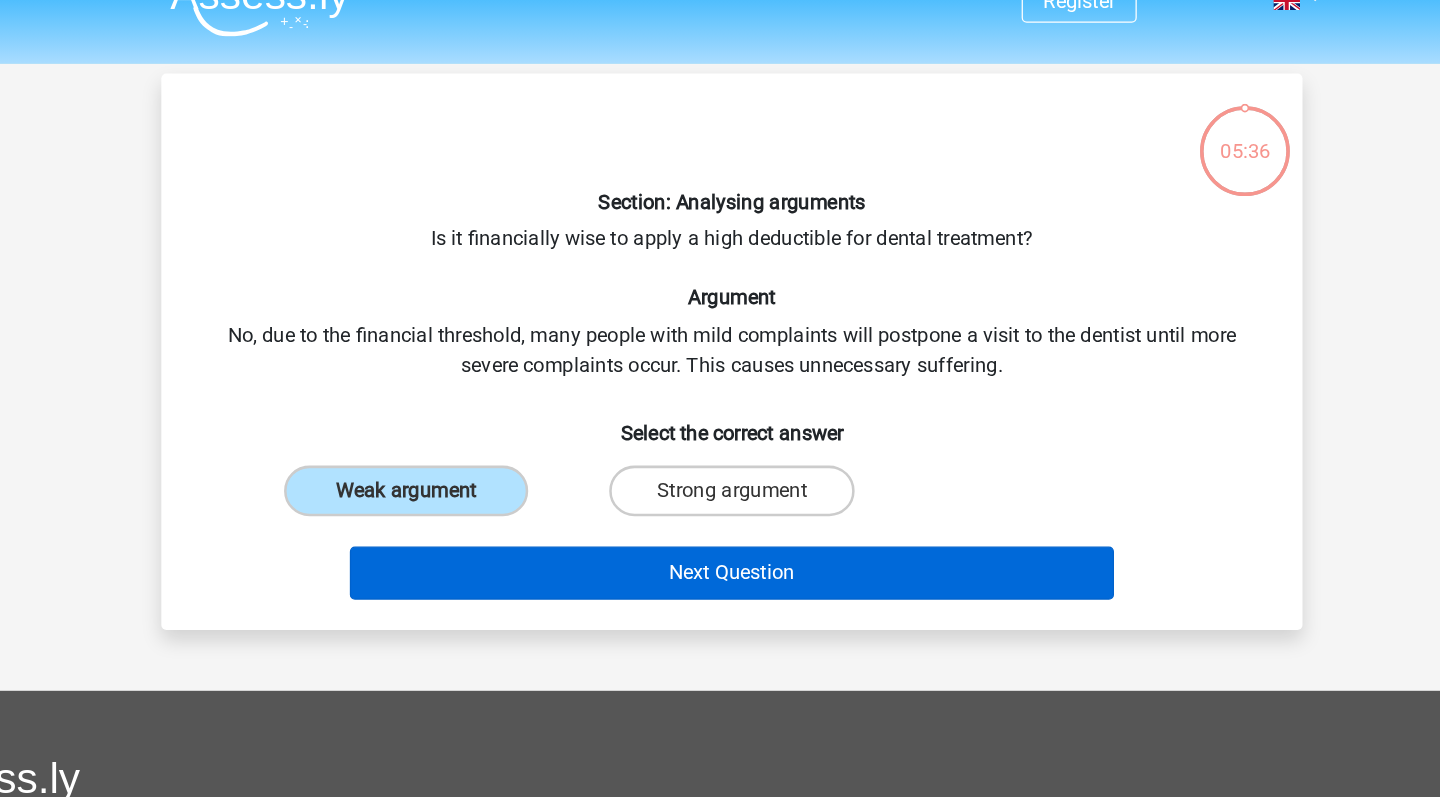 click on "Next Question" at bounding box center [720, 487] 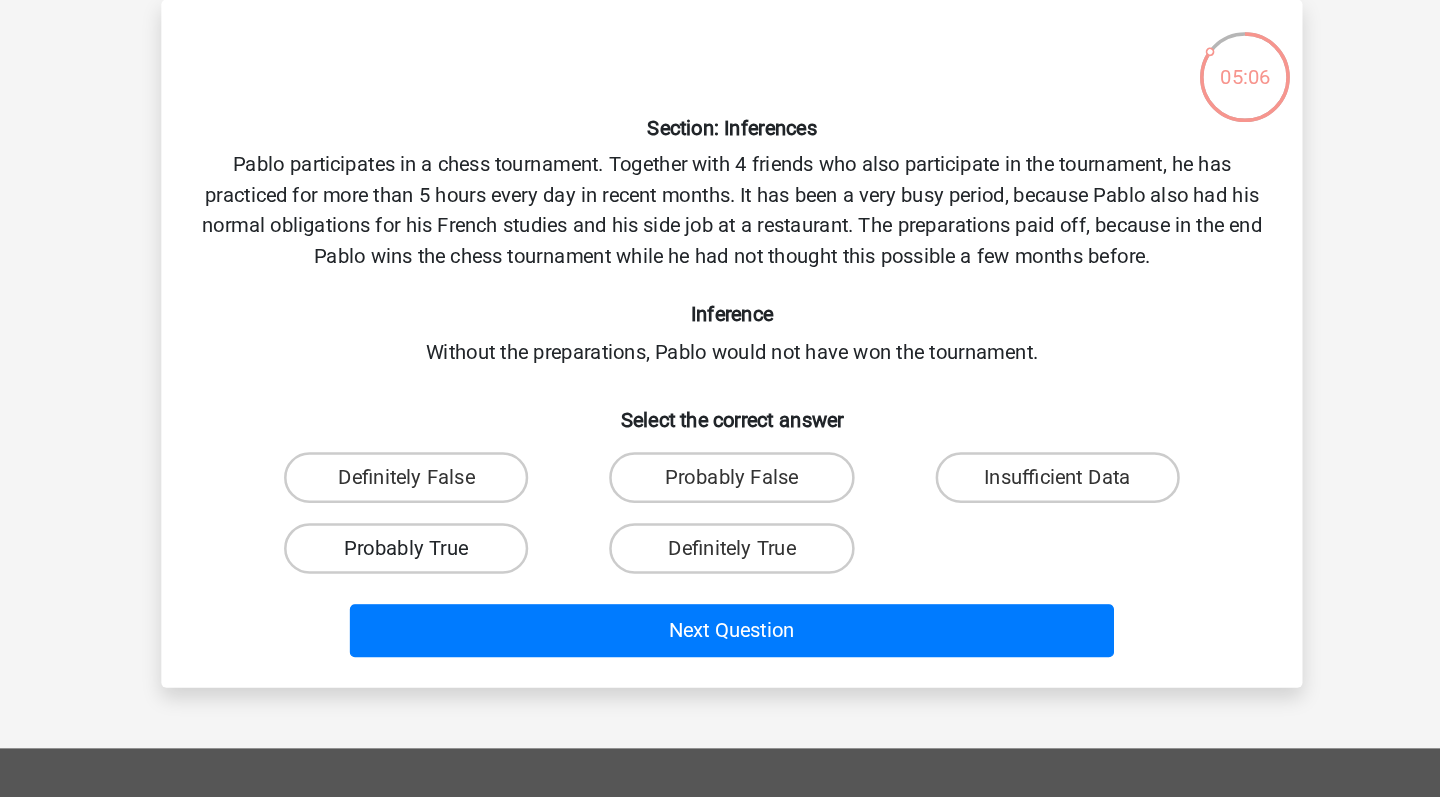click on "Probably True" at bounding box center [462, 526] 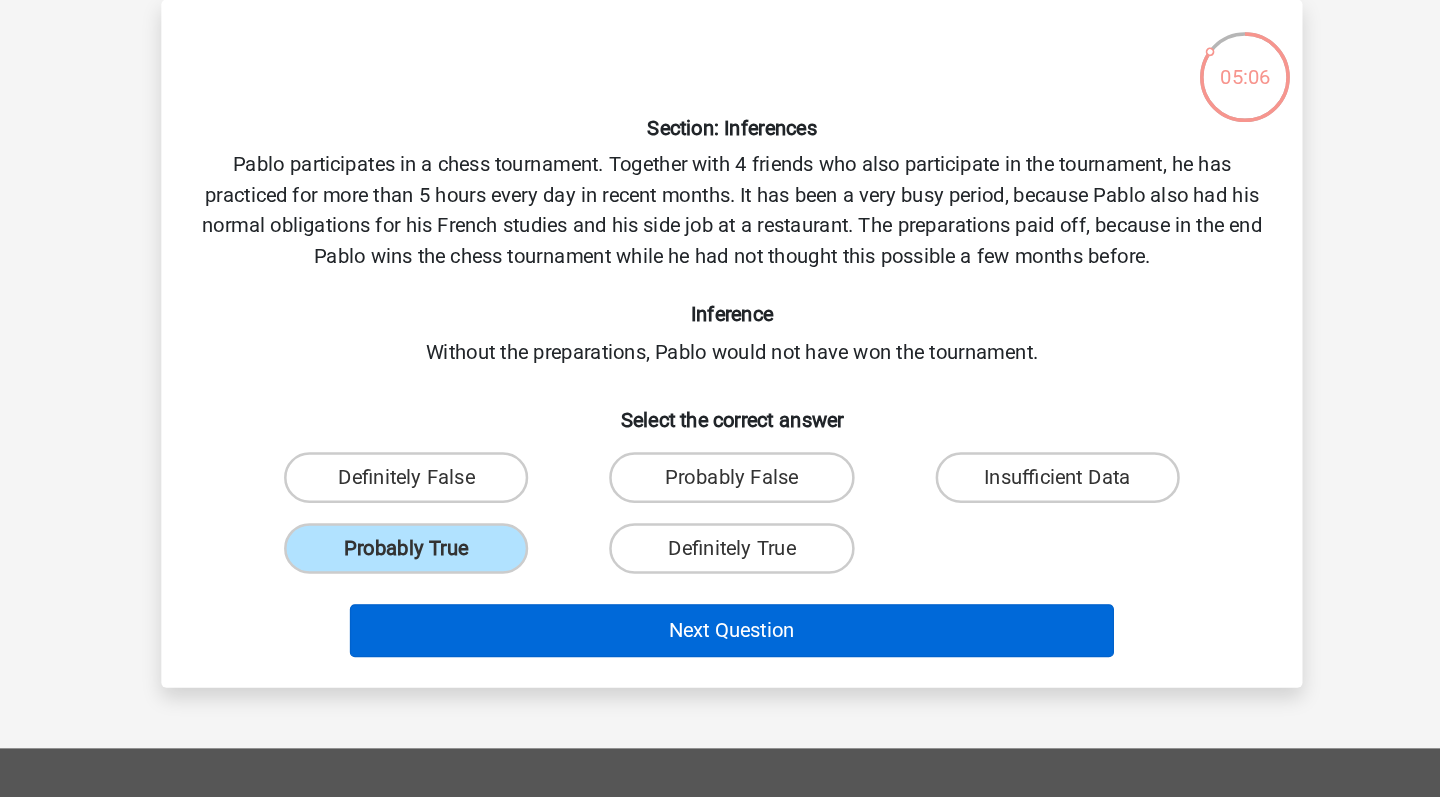 click on "Next Question" at bounding box center [720, 591] 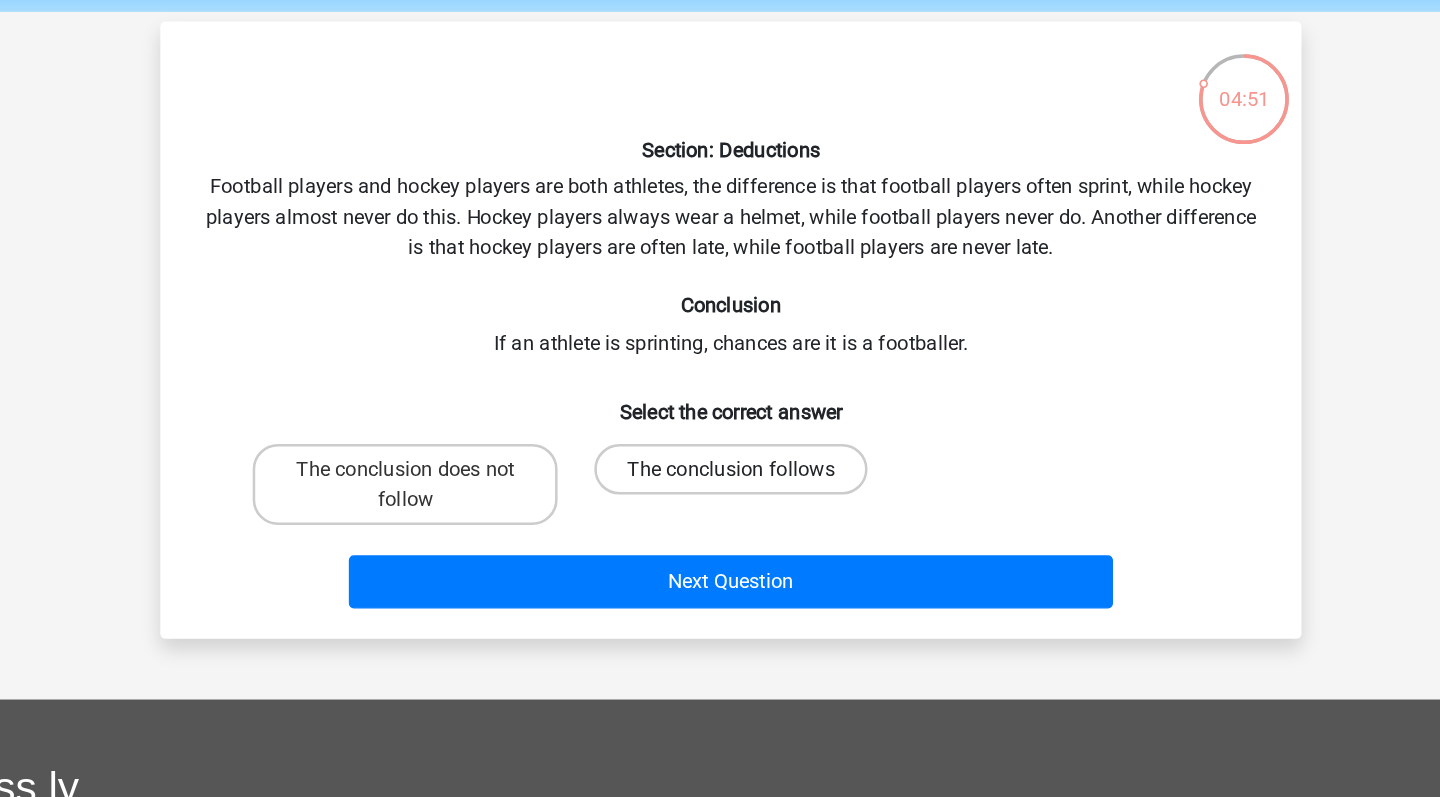 click on "The conclusion follows" at bounding box center (720, 446) 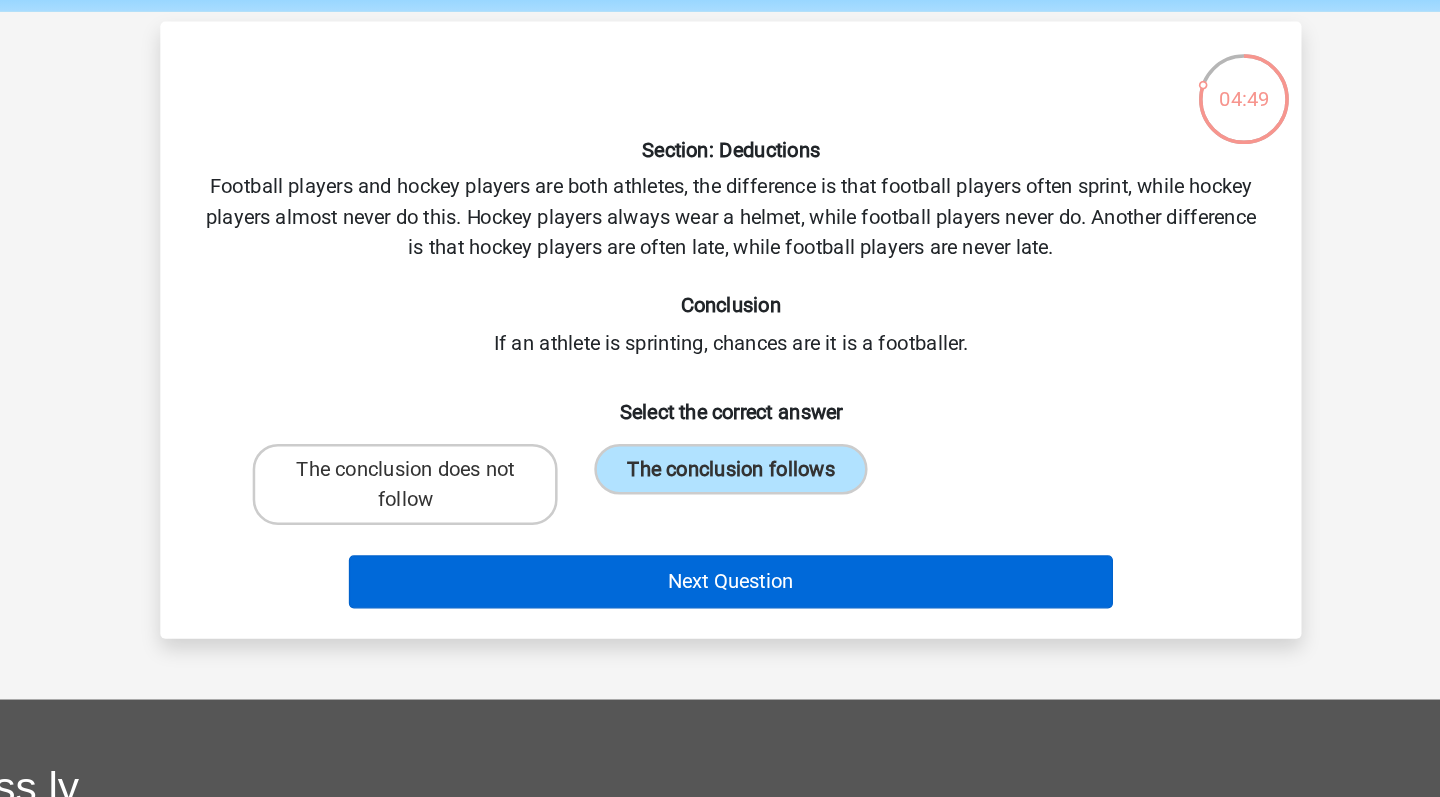 click on "Next Question" at bounding box center (720, 535) 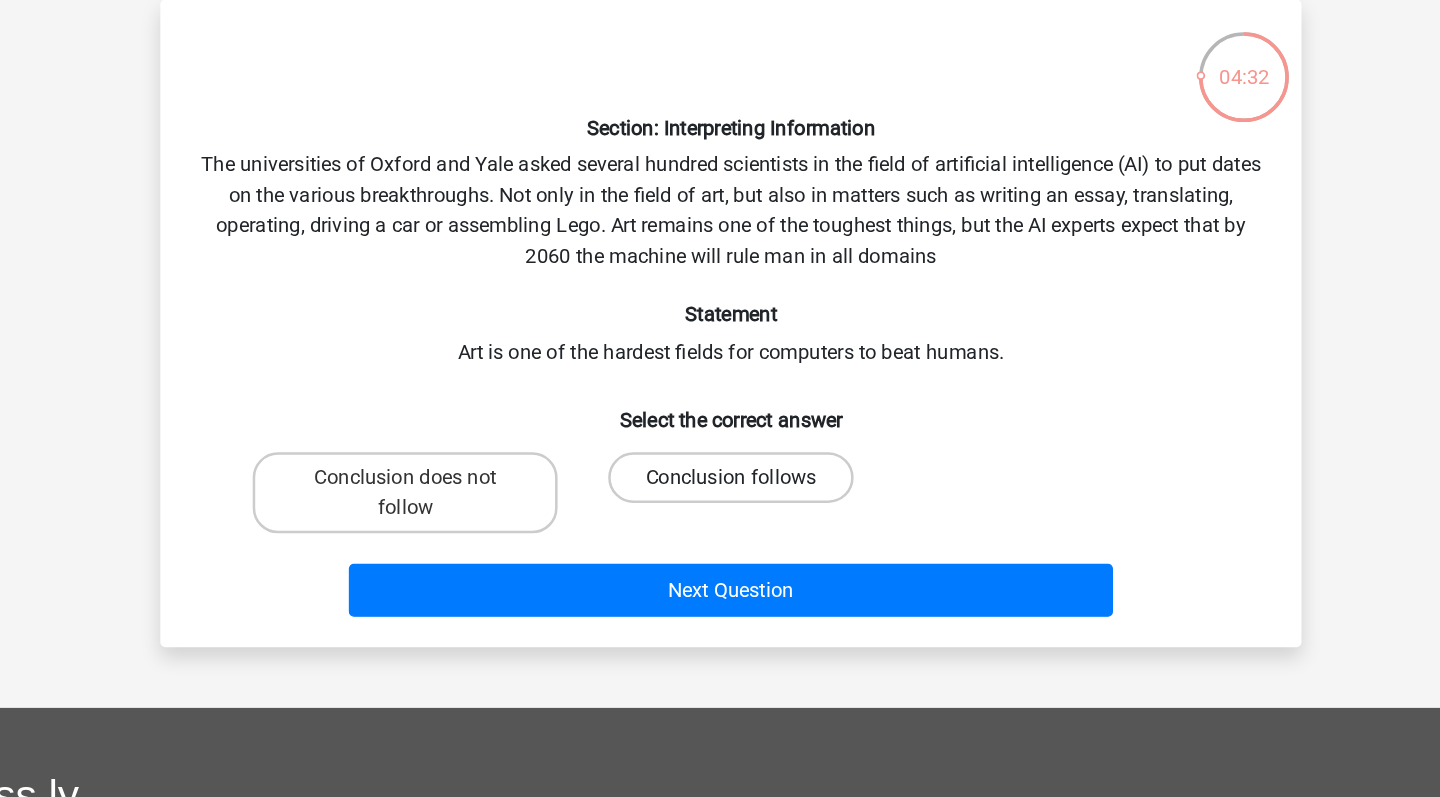 click on "Conclusion follows" at bounding box center [719, 470] 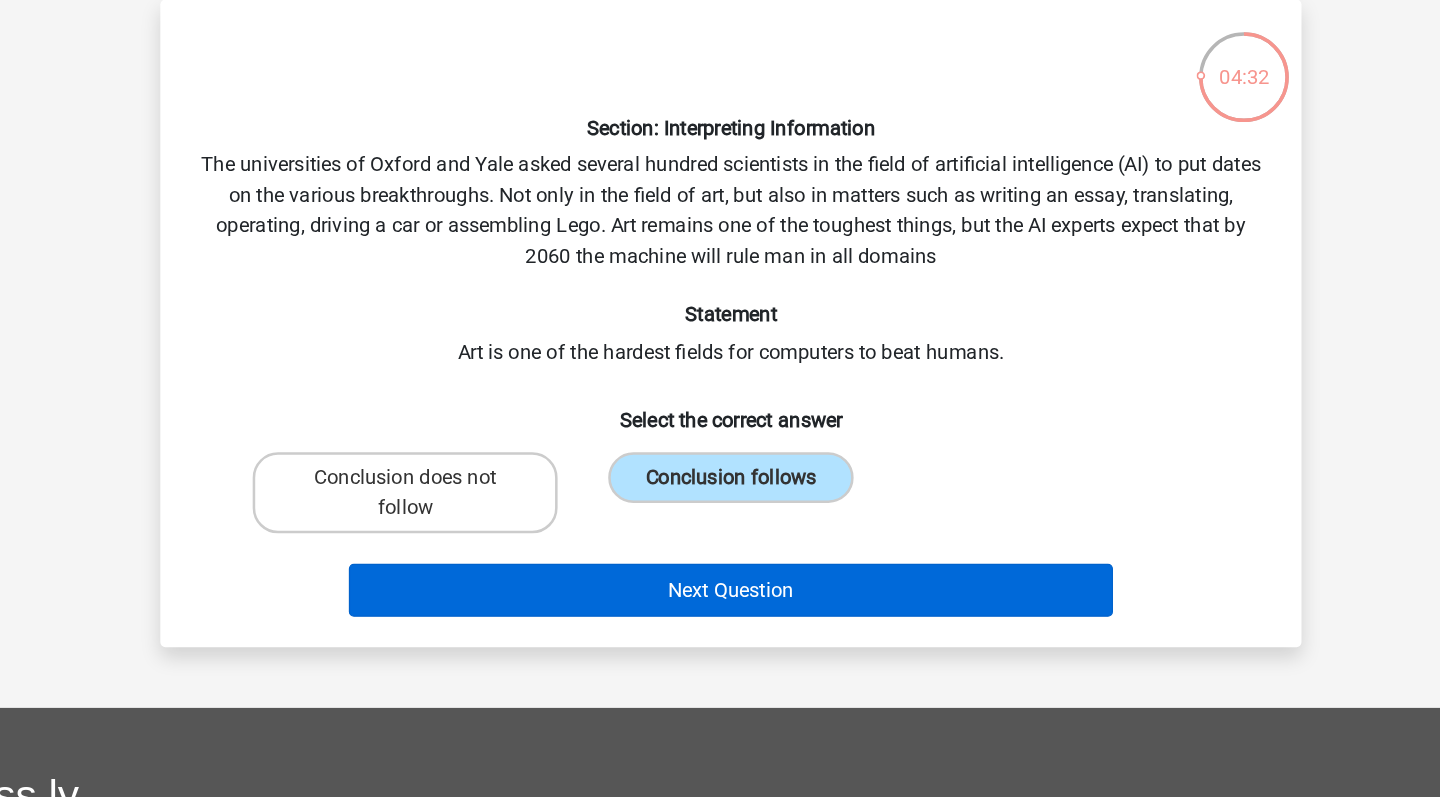 click on "Next Question" at bounding box center [720, 559] 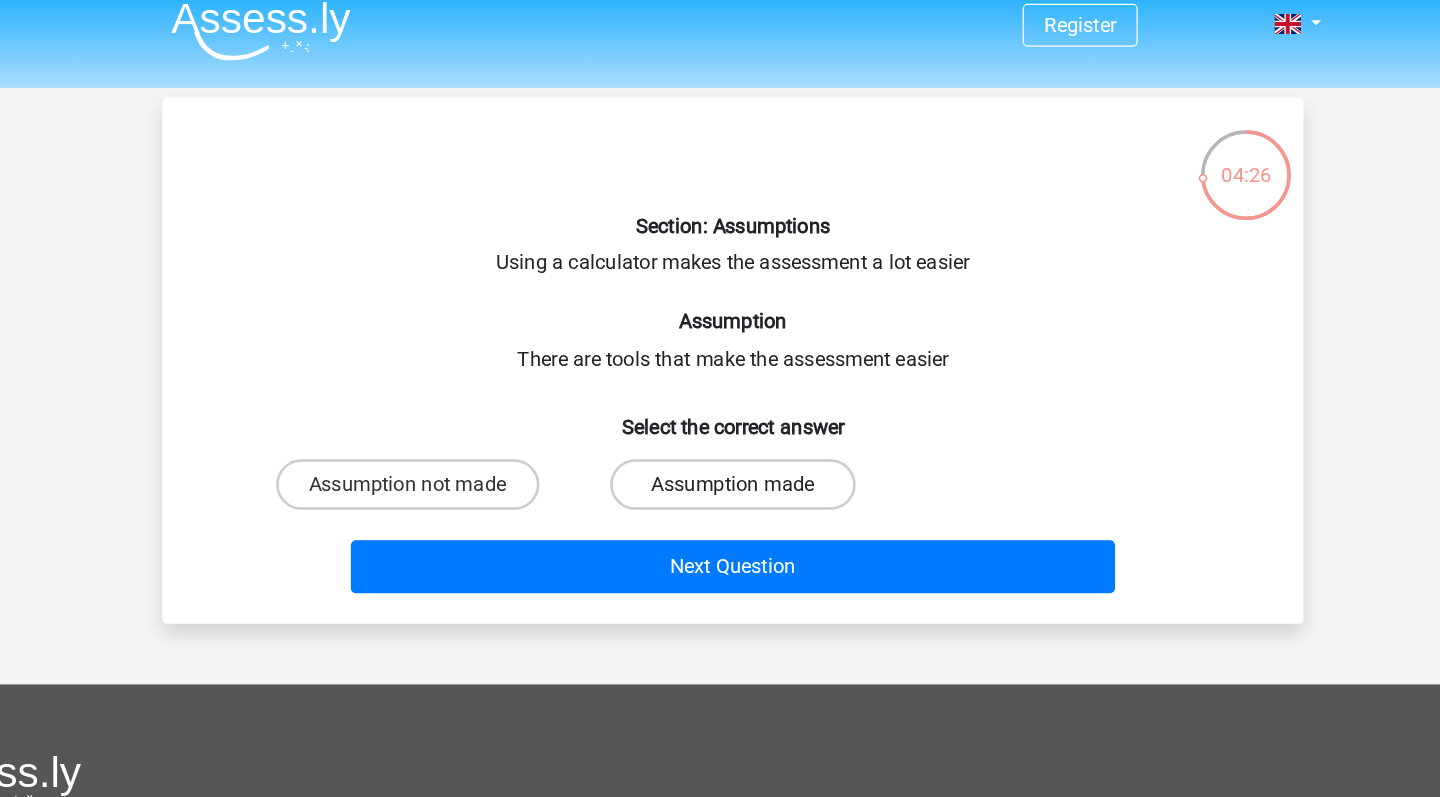 click on "Assumption made" at bounding box center (719, 398) 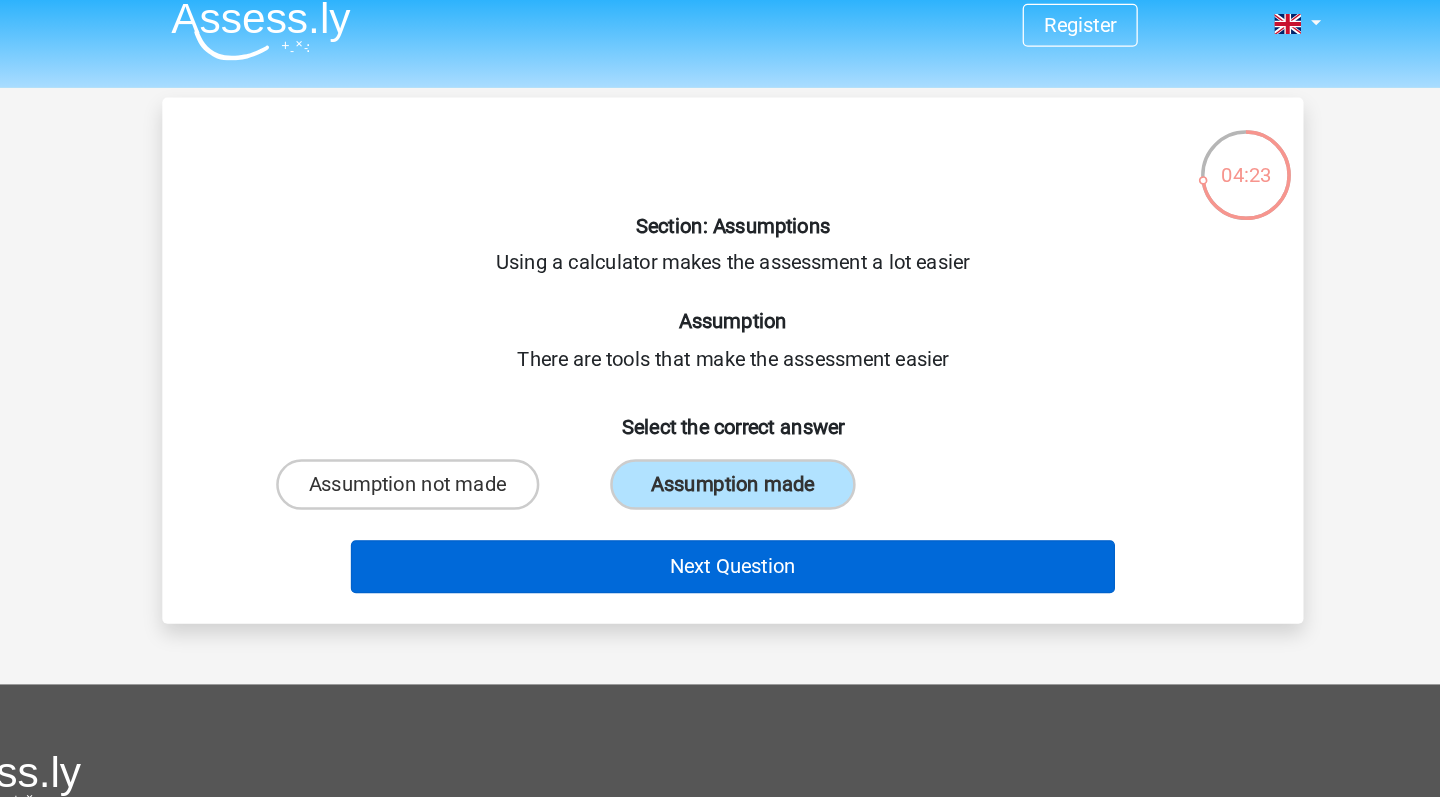 click on "Next Question" at bounding box center [720, 463] 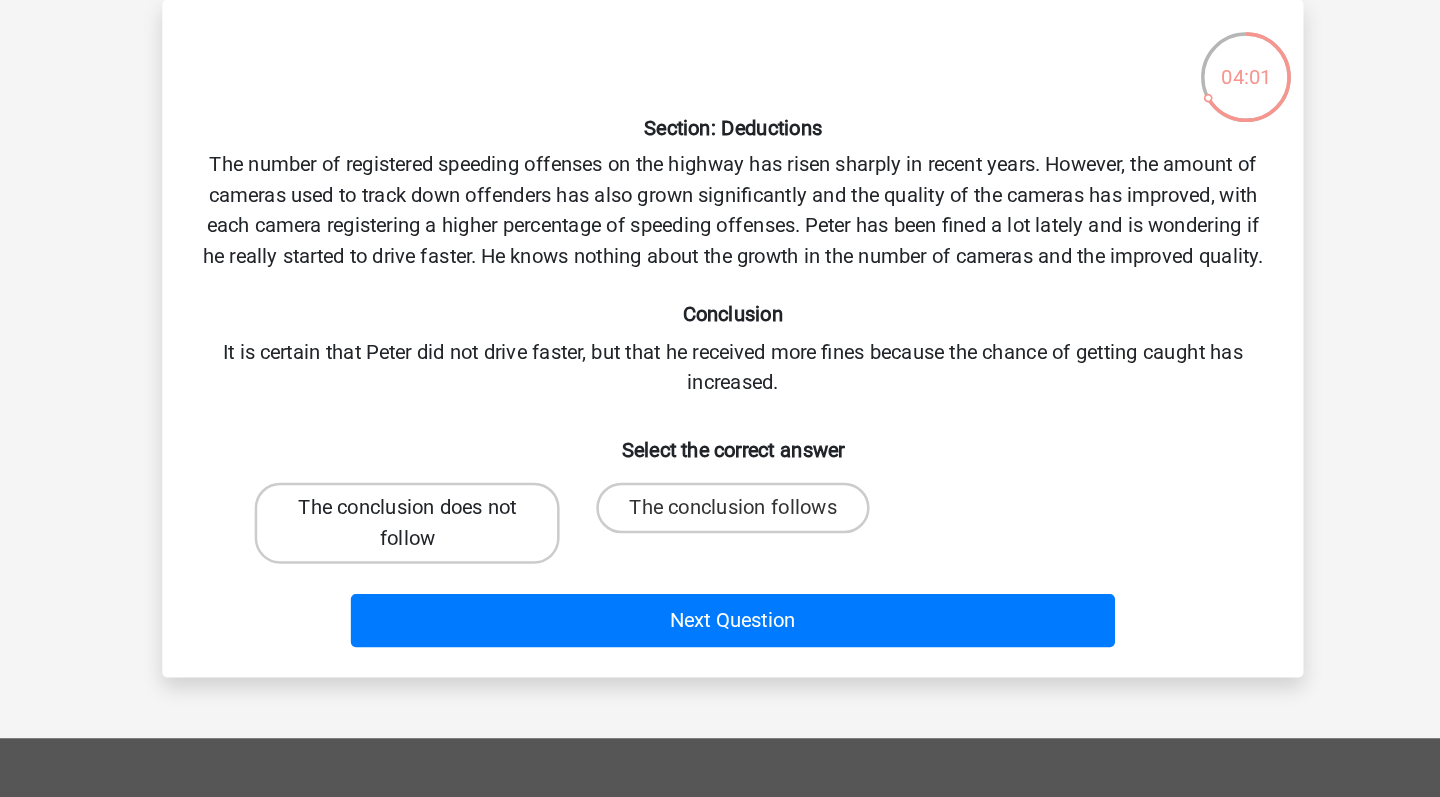 click on "The conclusion does not follow" at bounding box center [462, 506] 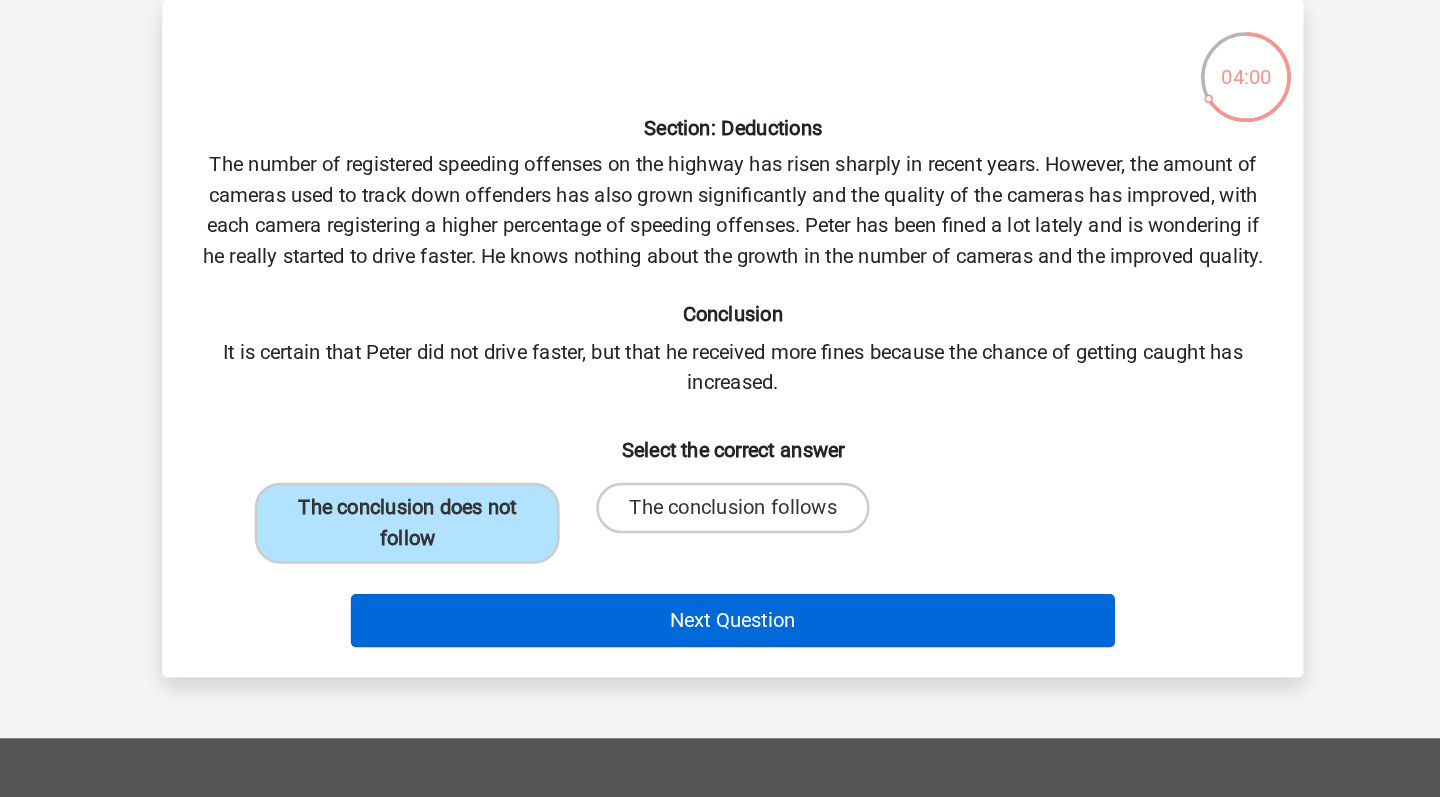 click on "Next Question" at bounding box center (720, 583) 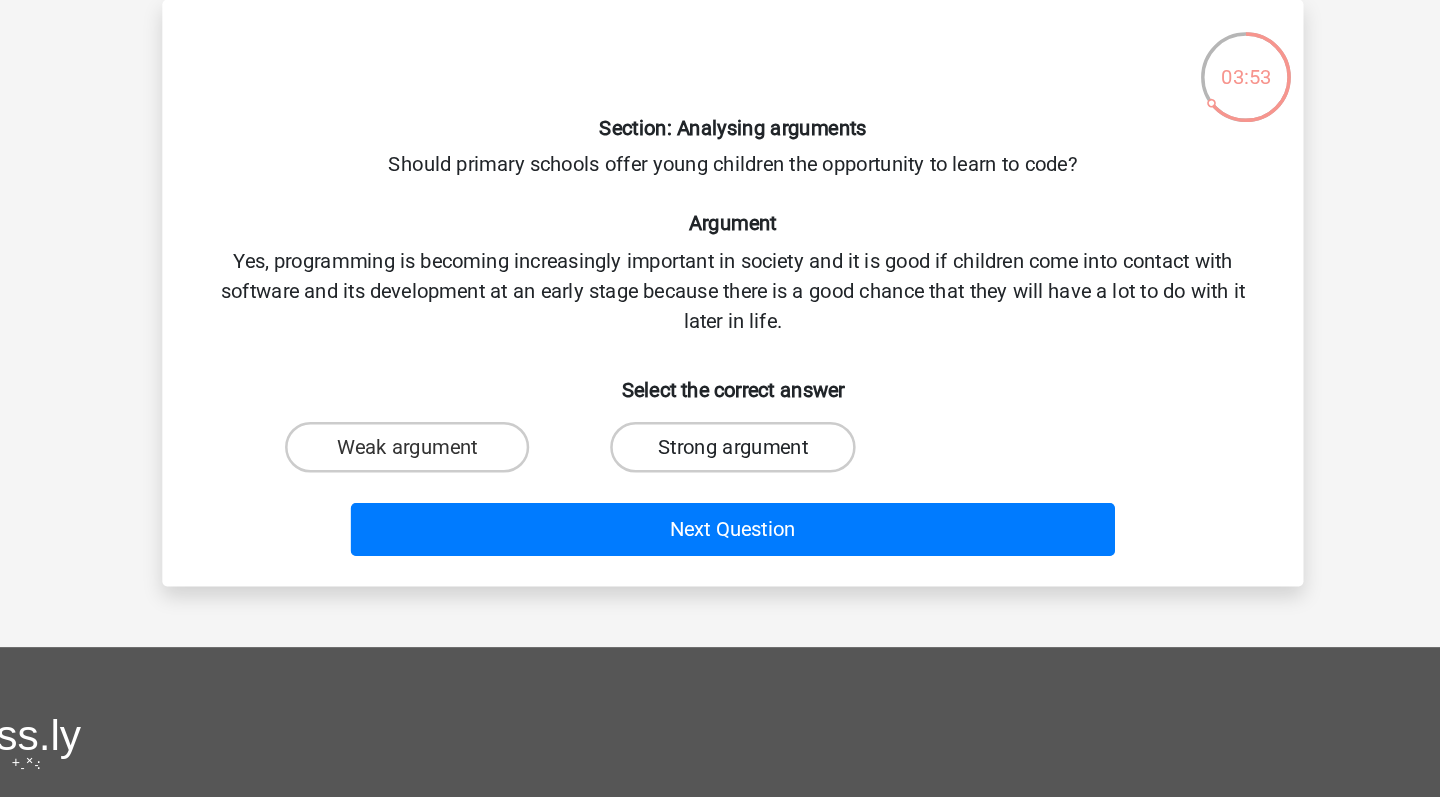 click on "Strong argument" at bounding box center [719, 446] 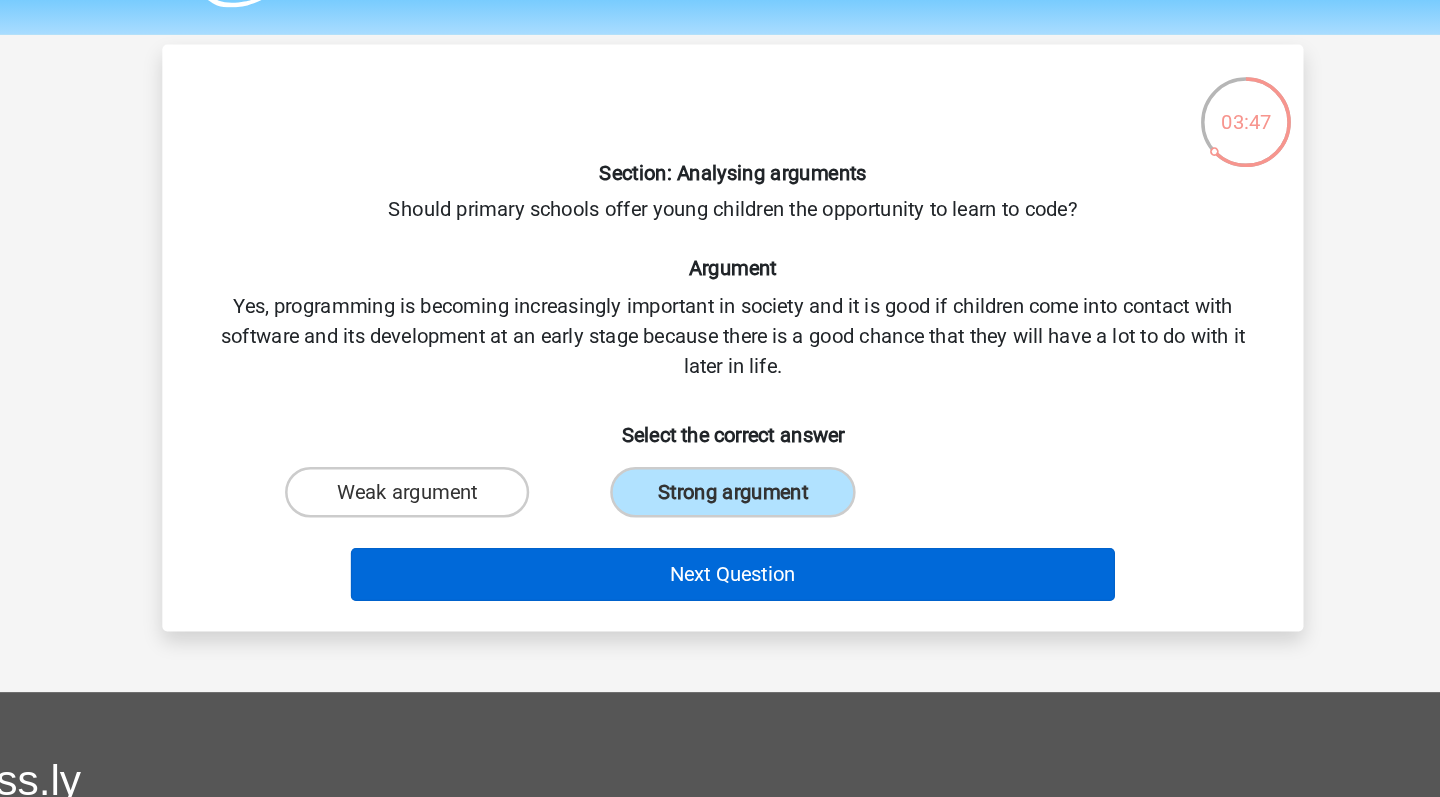 click on "Next Question" at bounding box center [720, 511] 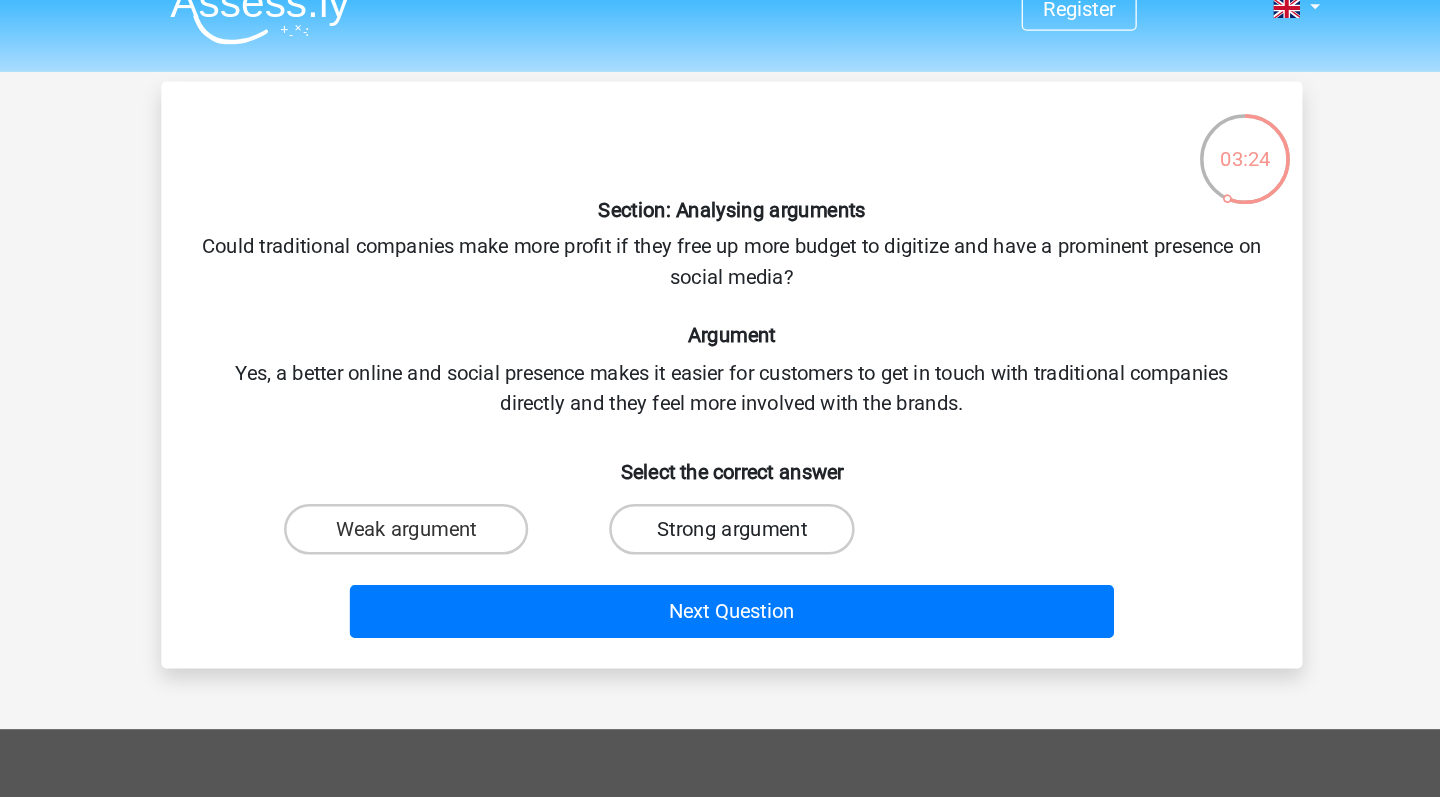 click on "Strong argument" at bounding box center [719, 446] 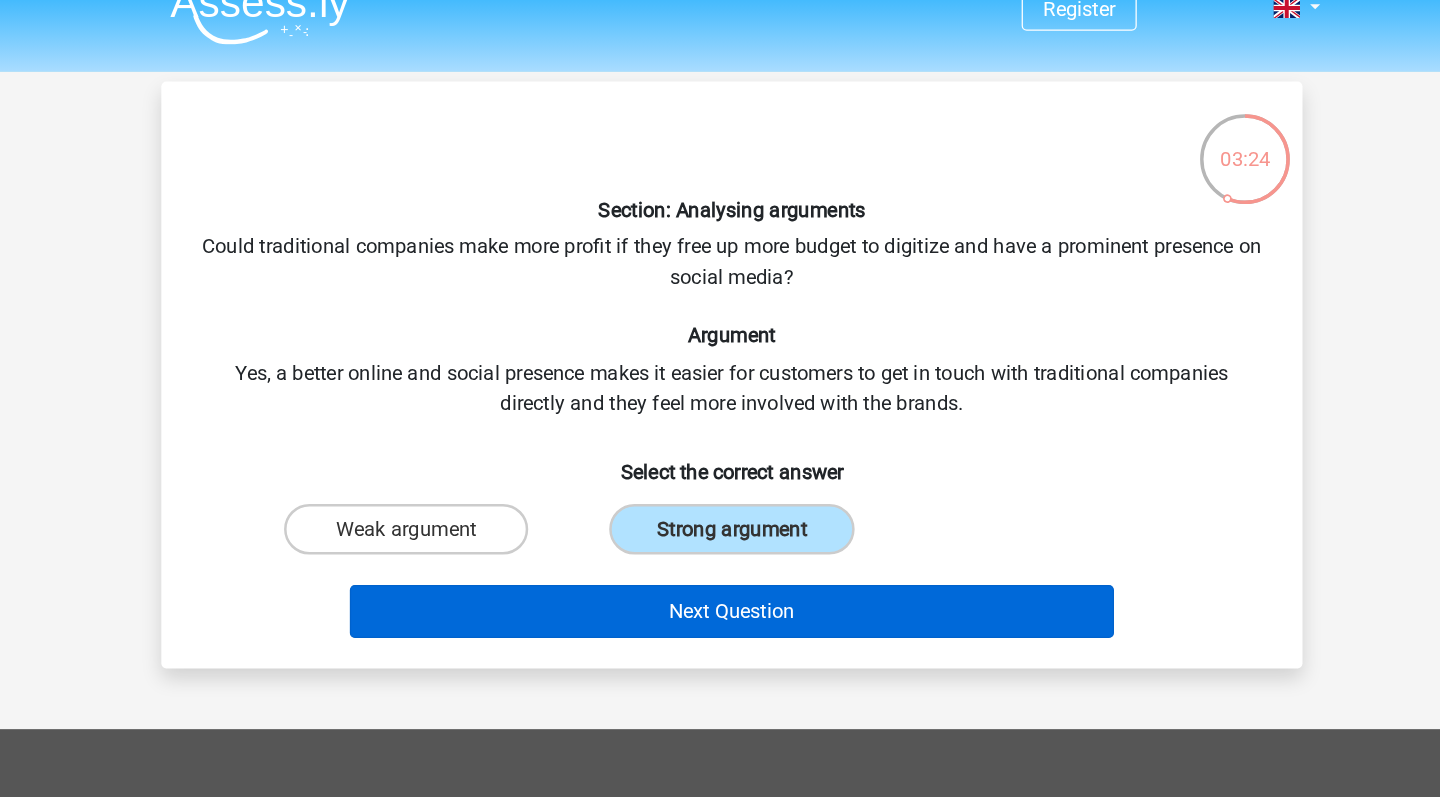 click on "Next Question" at bounding box center [720, 511] 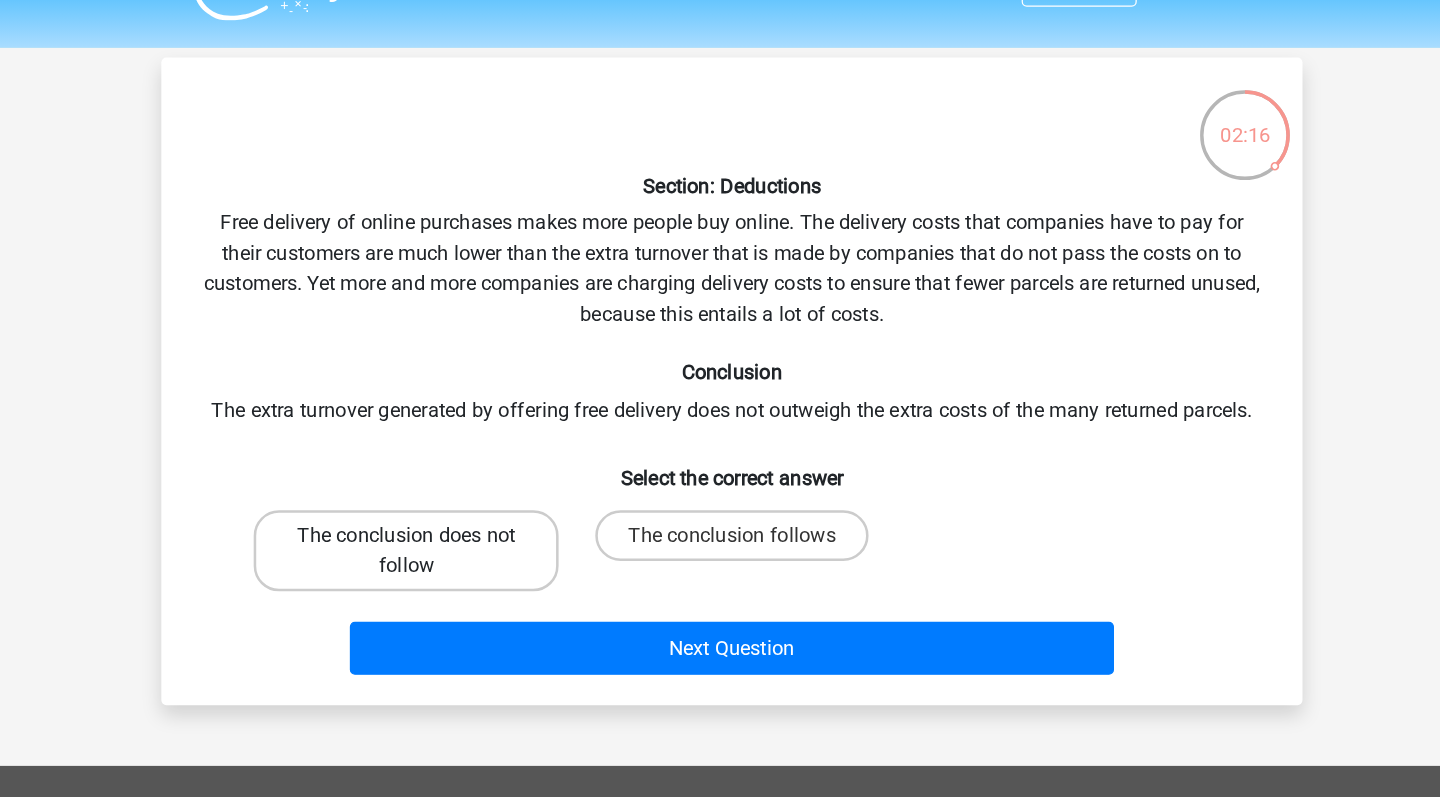 click on "The conclusion does not follow" at bounding box center [462, 482] 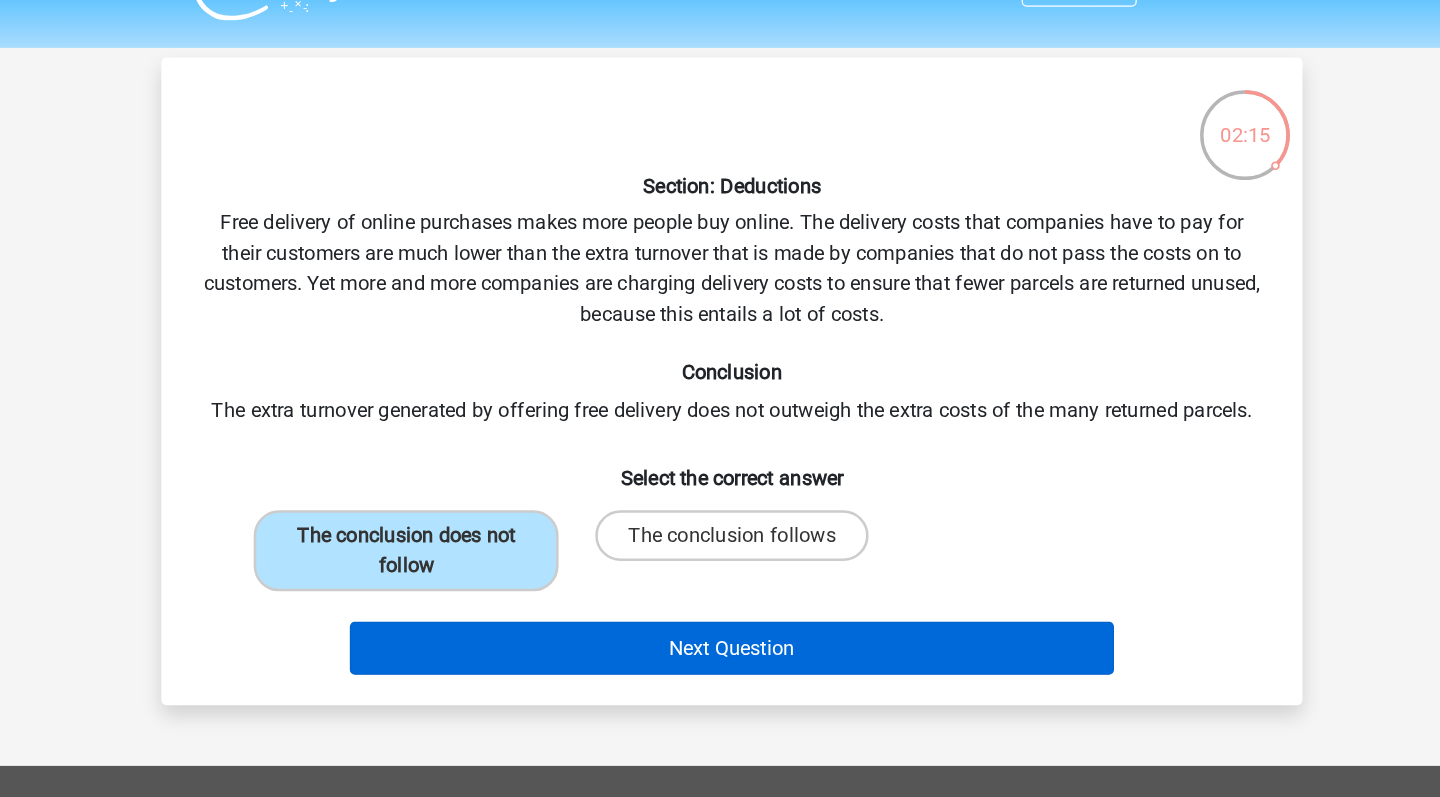click on "Next Question" at bounding box center (720, 559) 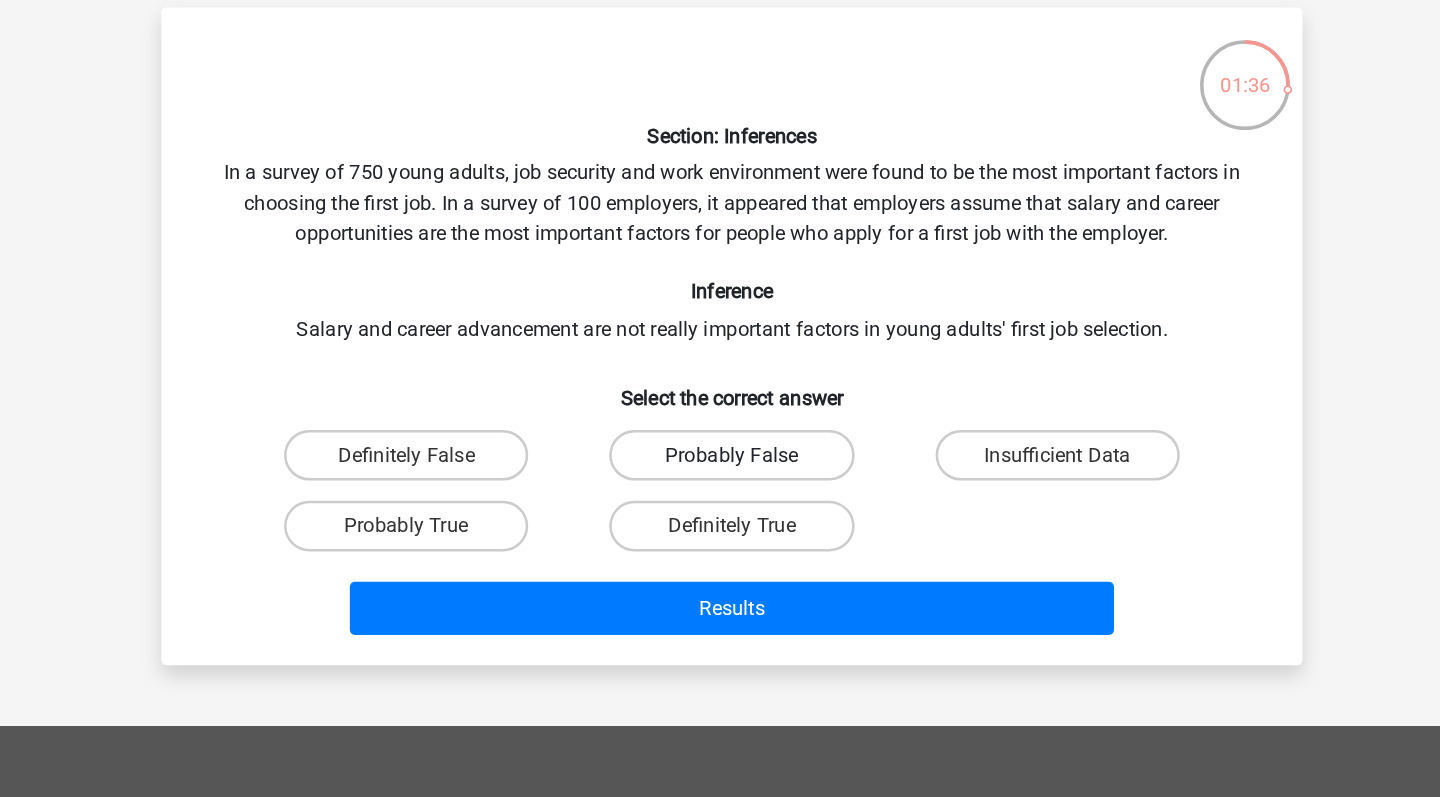 click on "Probably False" at bounding box center [719, 446] 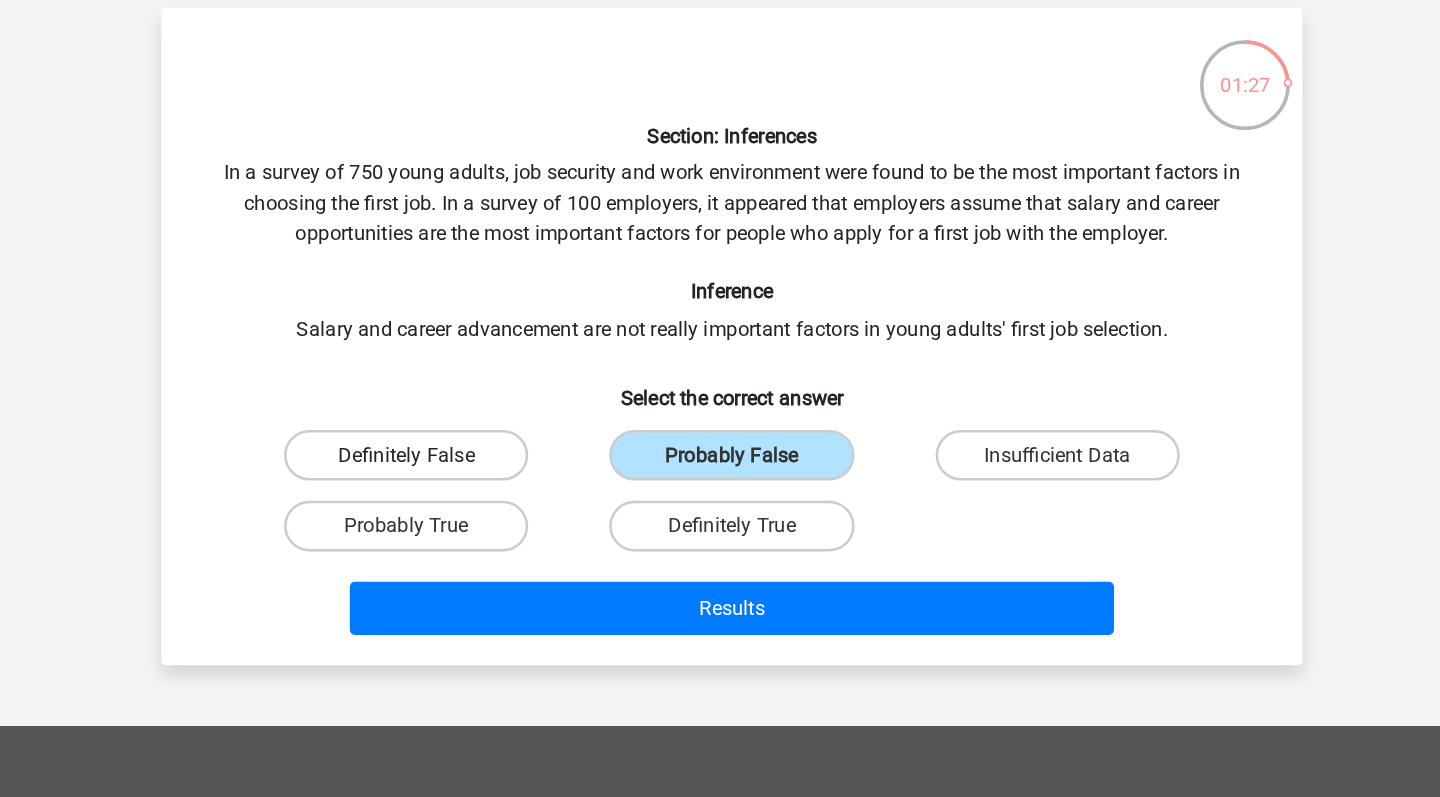 click on "Definitely False" at bounding box center [462, 446] 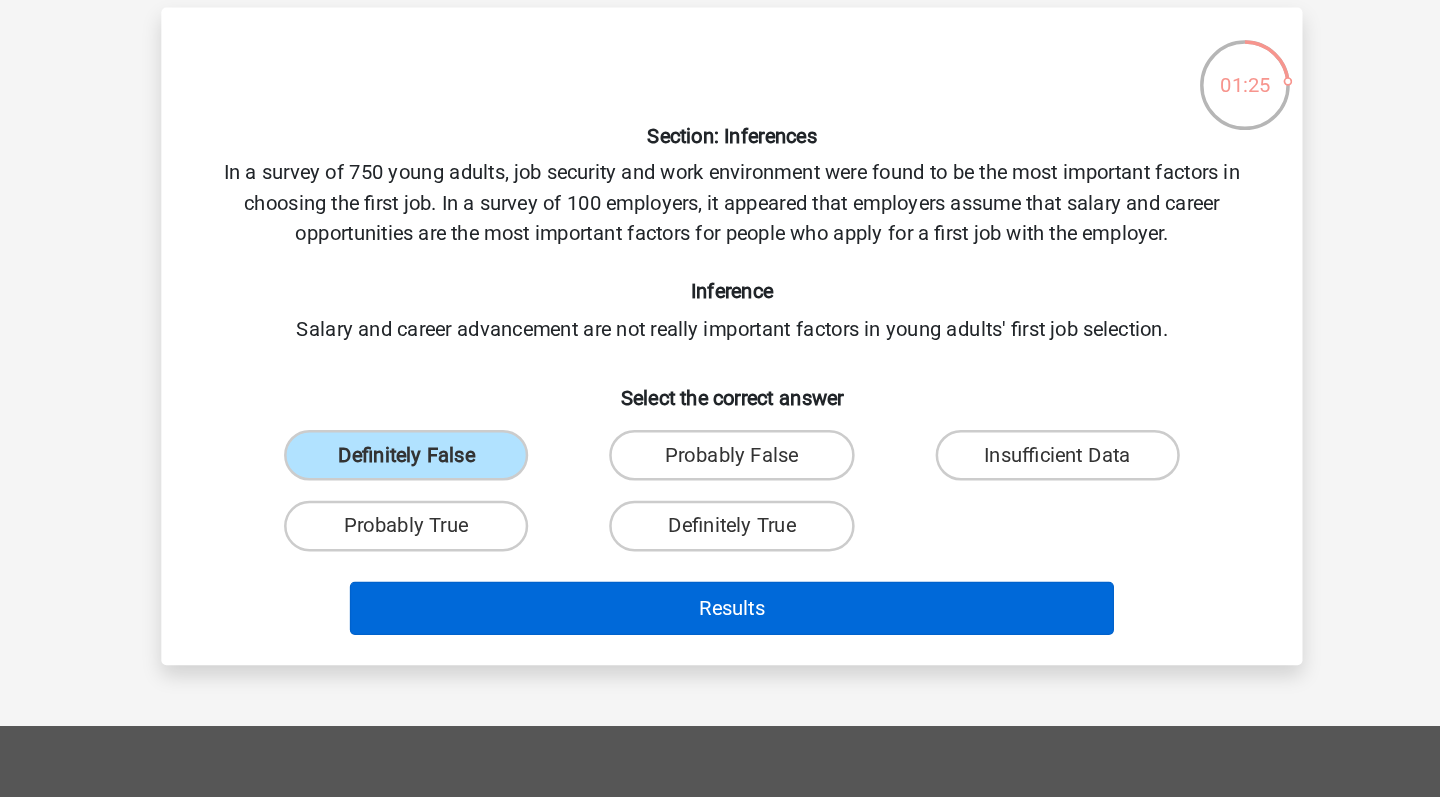 click on "Results" at bounding box center (720, 567) 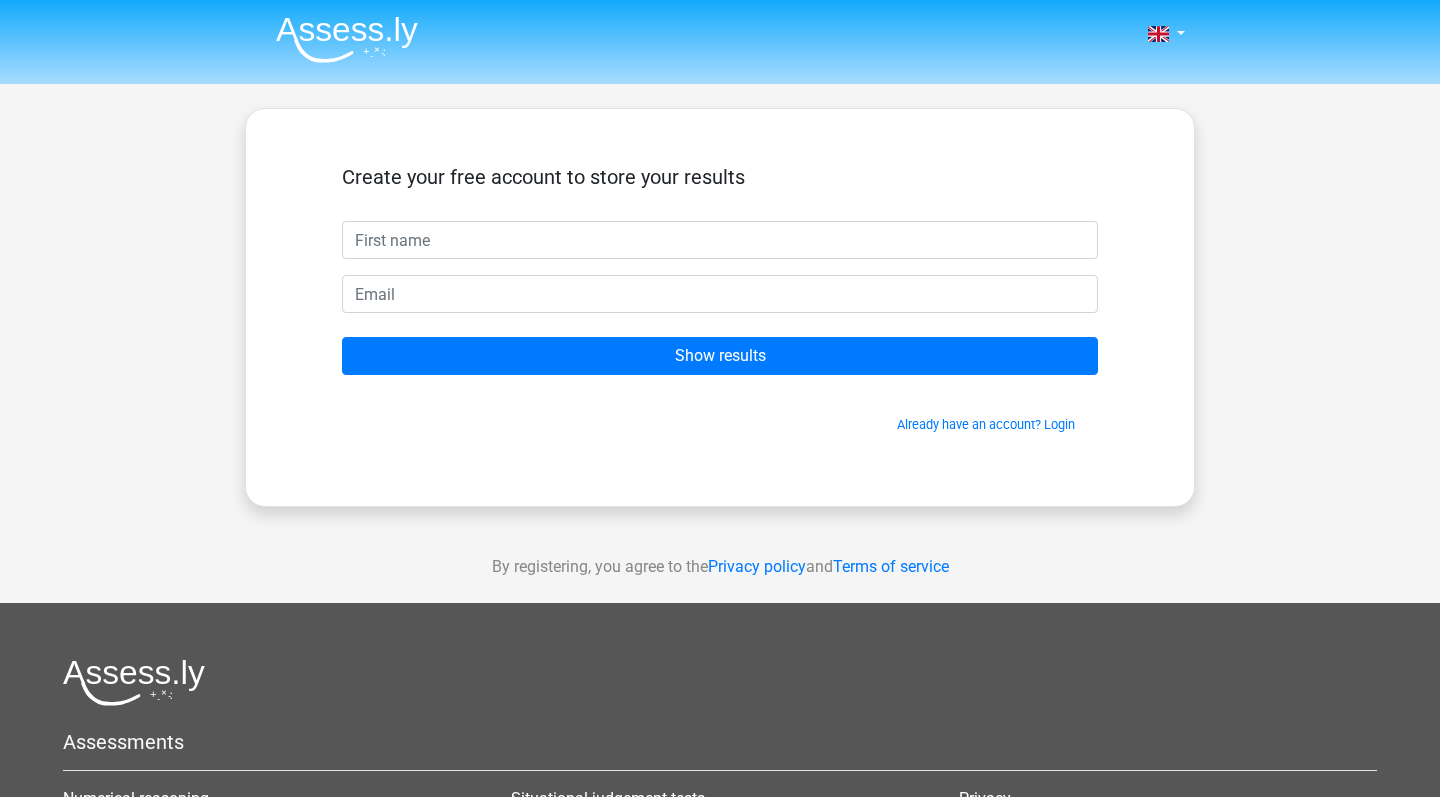 scroll, scrollTop: 0, scrollLeft: 0, axis: both 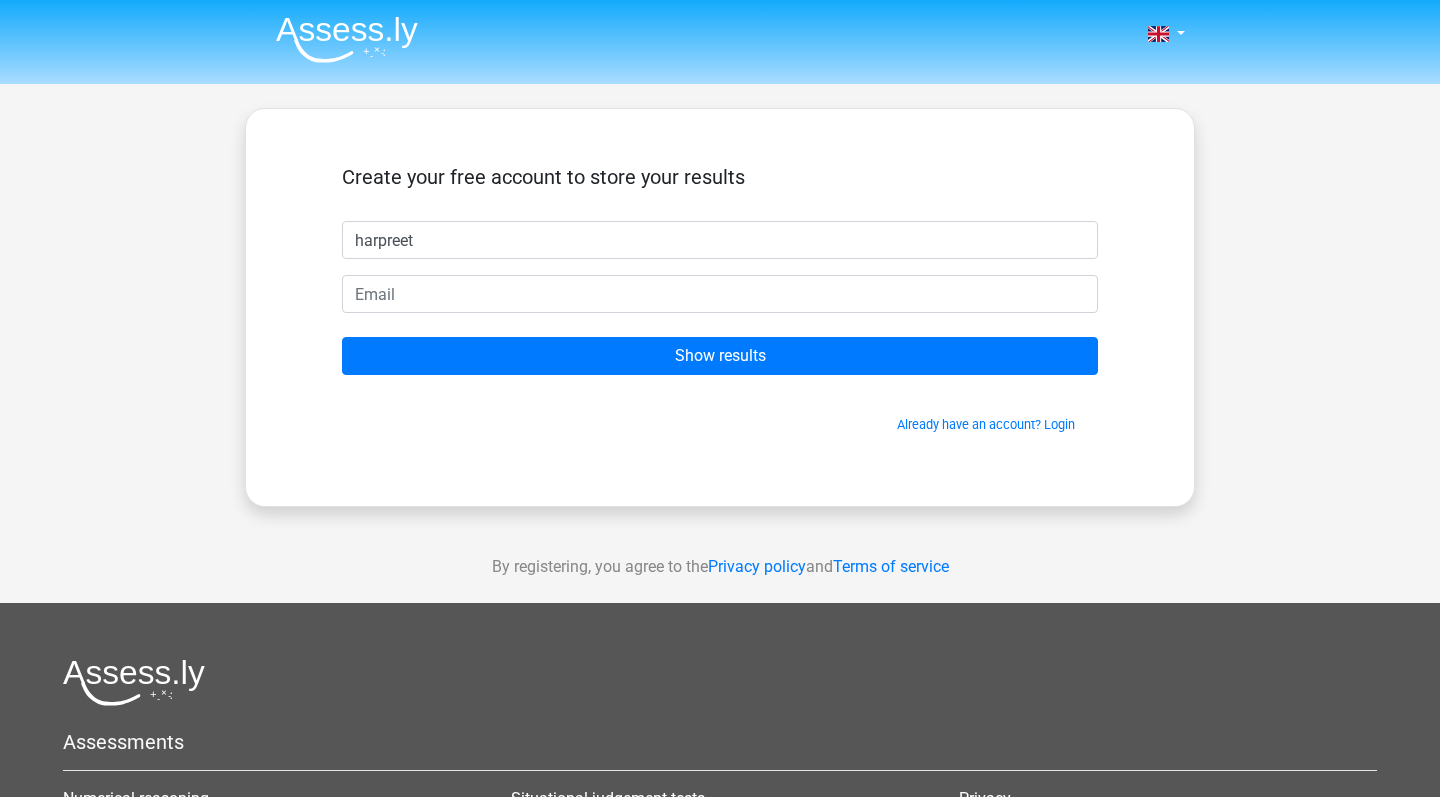 type on "harpreet" 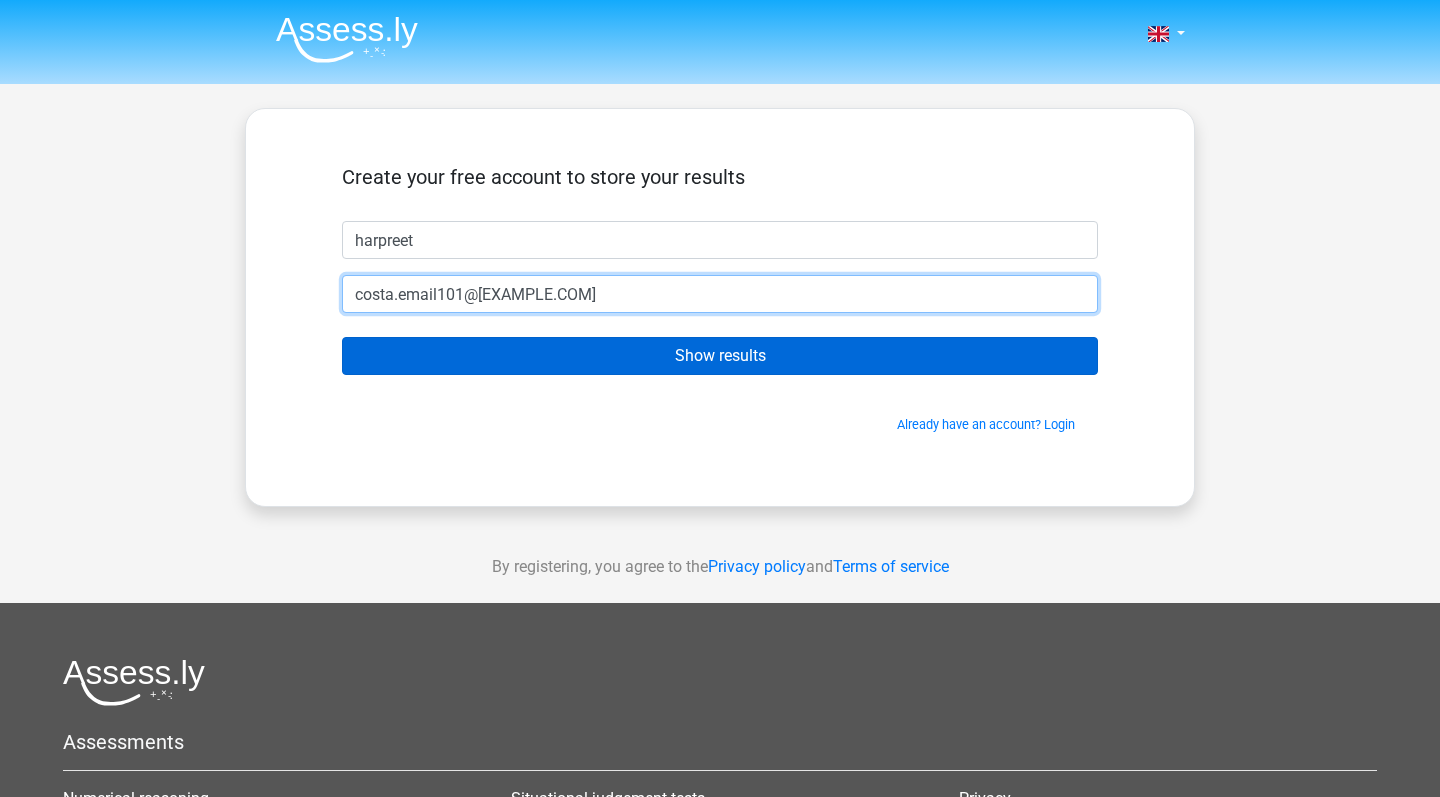 type on "[EMAIL]" 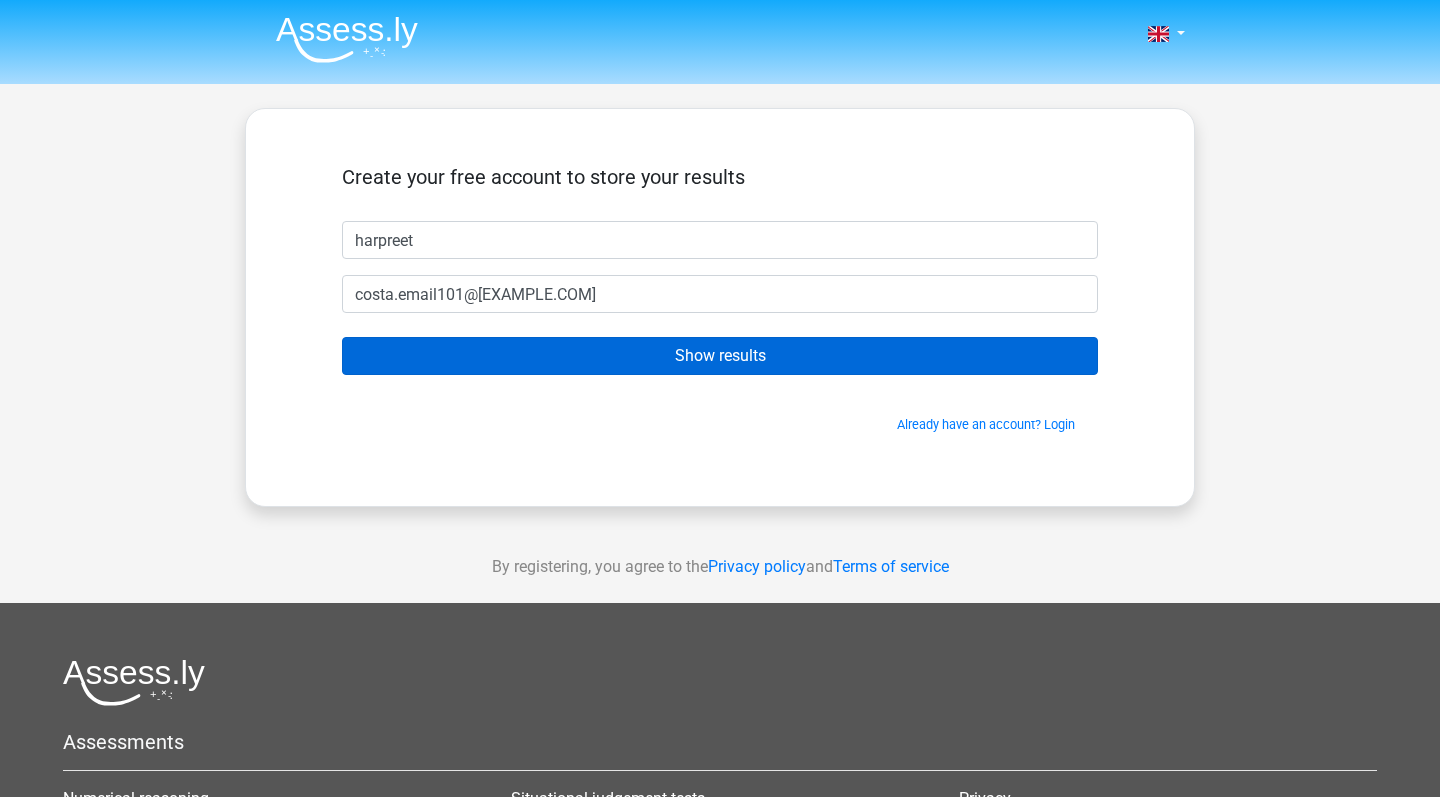 click on "Show results" at bounding box center (720, 356) 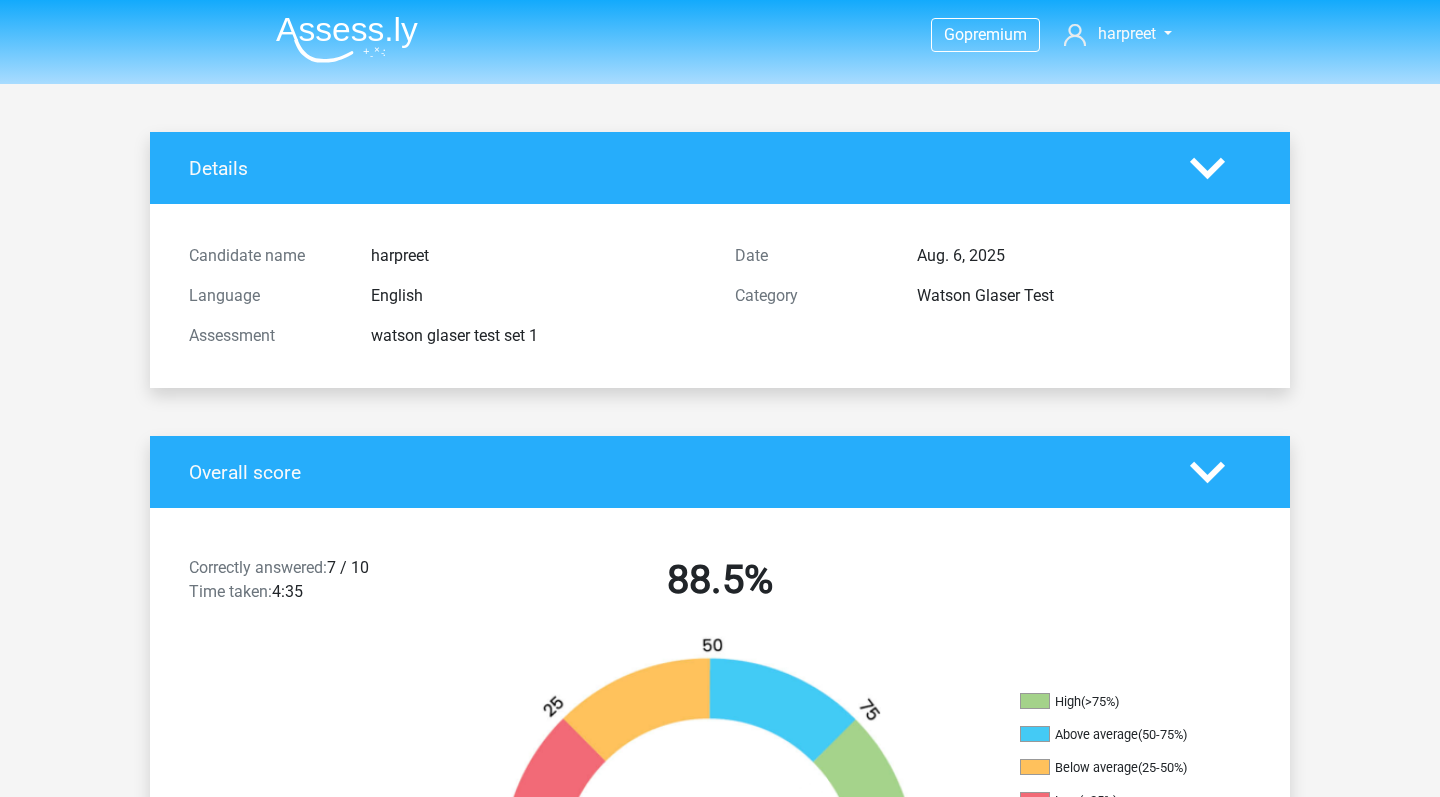 scroll, scrollTop: 0, scrollLeft: 0, axis: both 